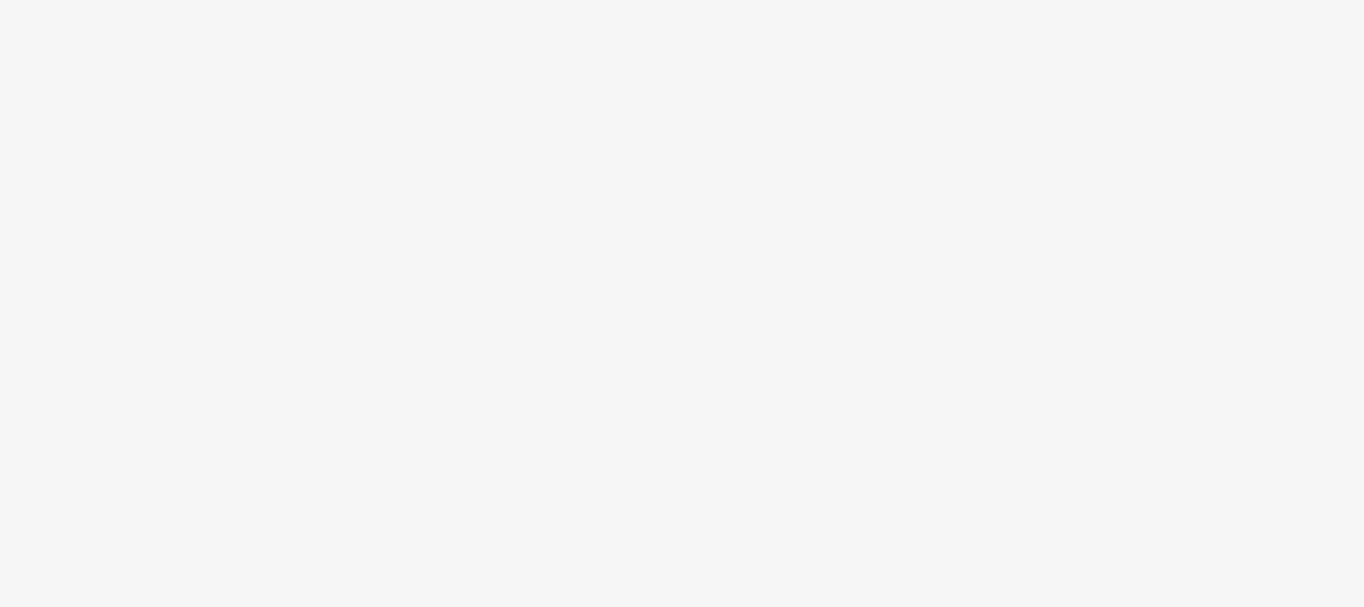 scroll, scrollTop: 0, scrollLeft: 0, axis: both 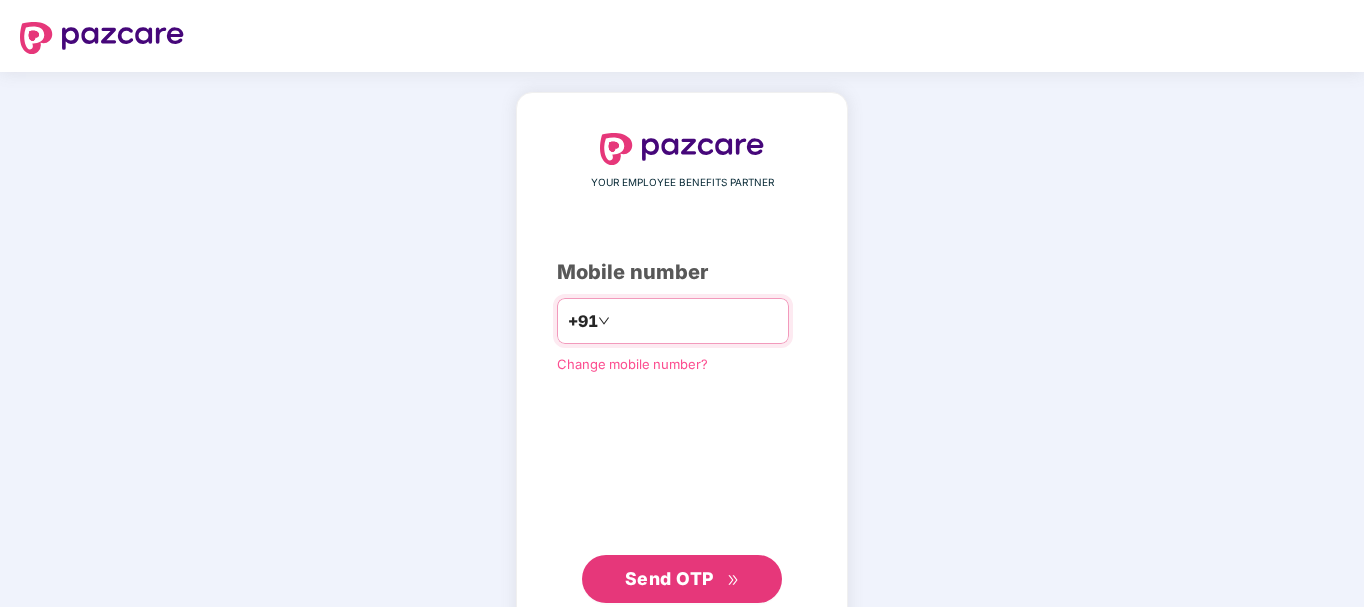 type on "*********" 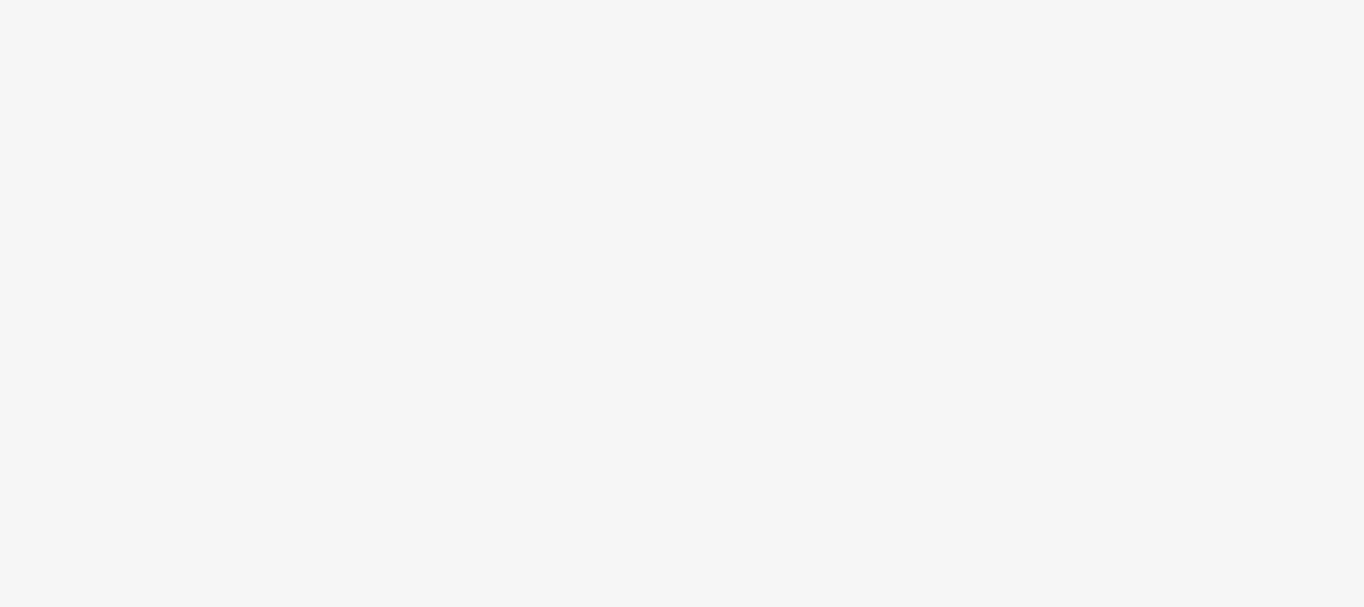 scroll, scrollTop: 0, scrollLeft: 0, axis: both 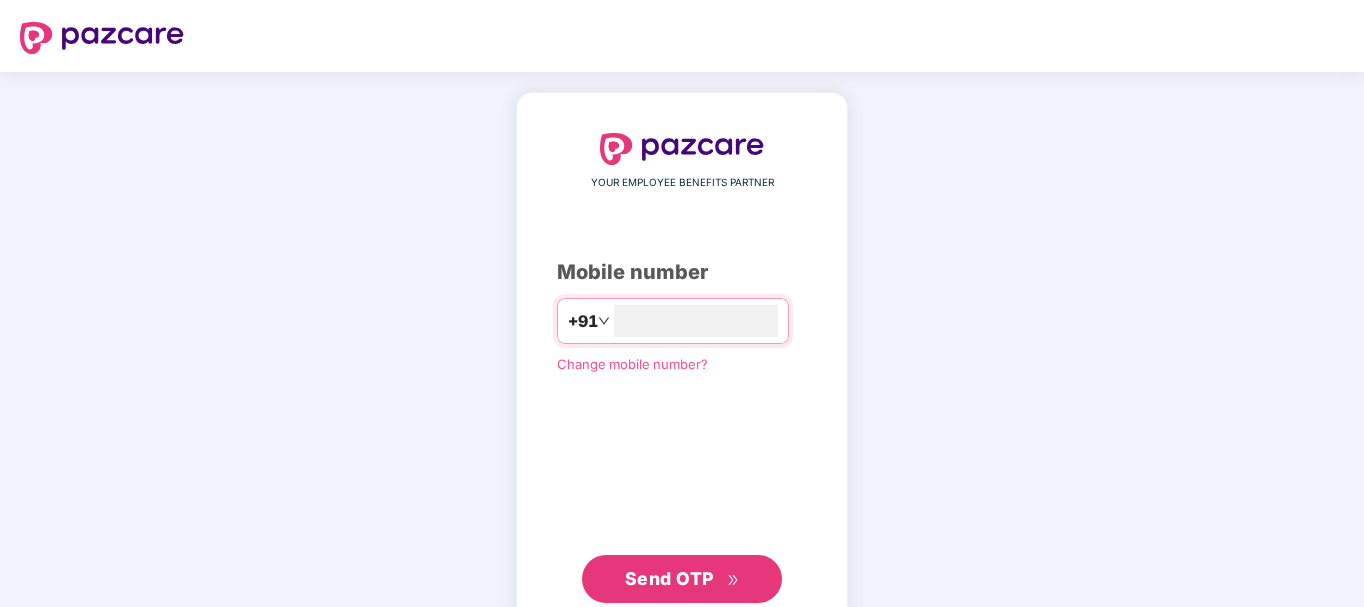 type on "**********" 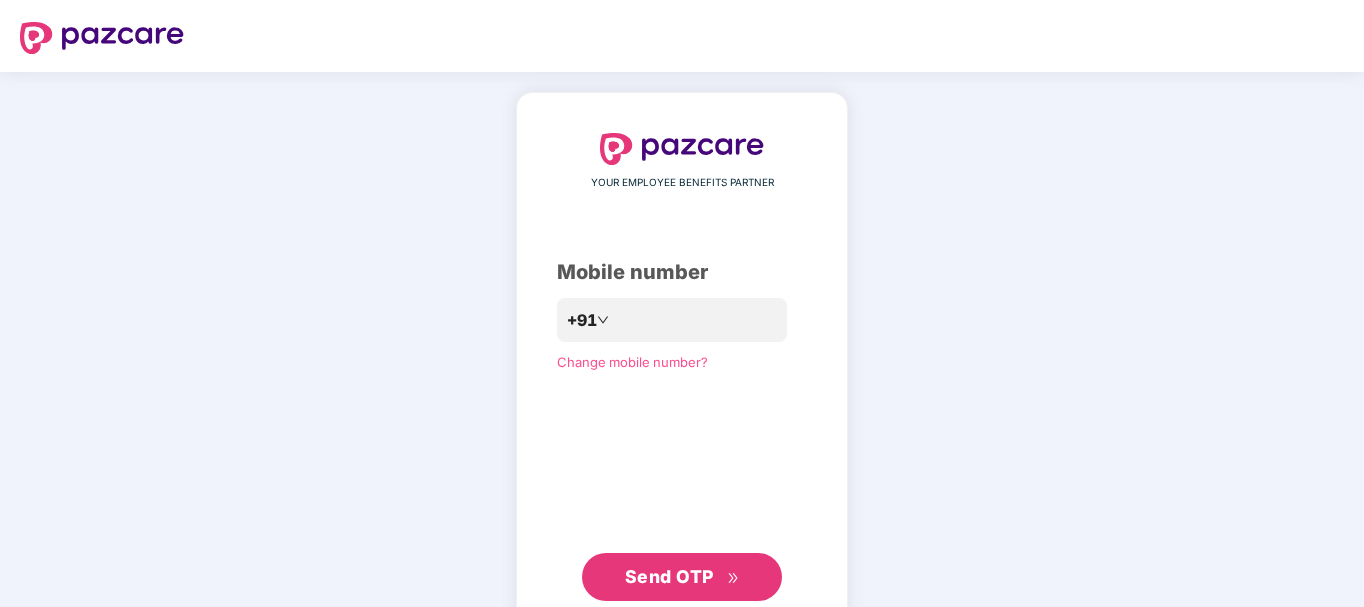 click on "Send OTP" at bounding box center [669, 576] 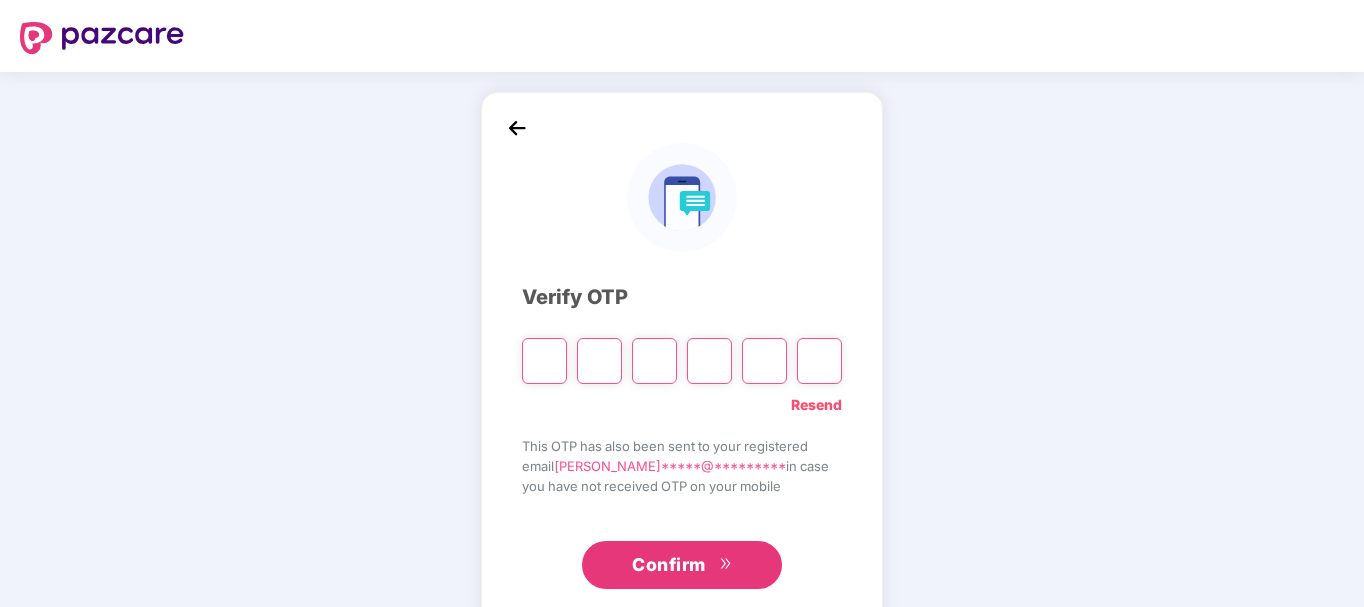 type on "*" 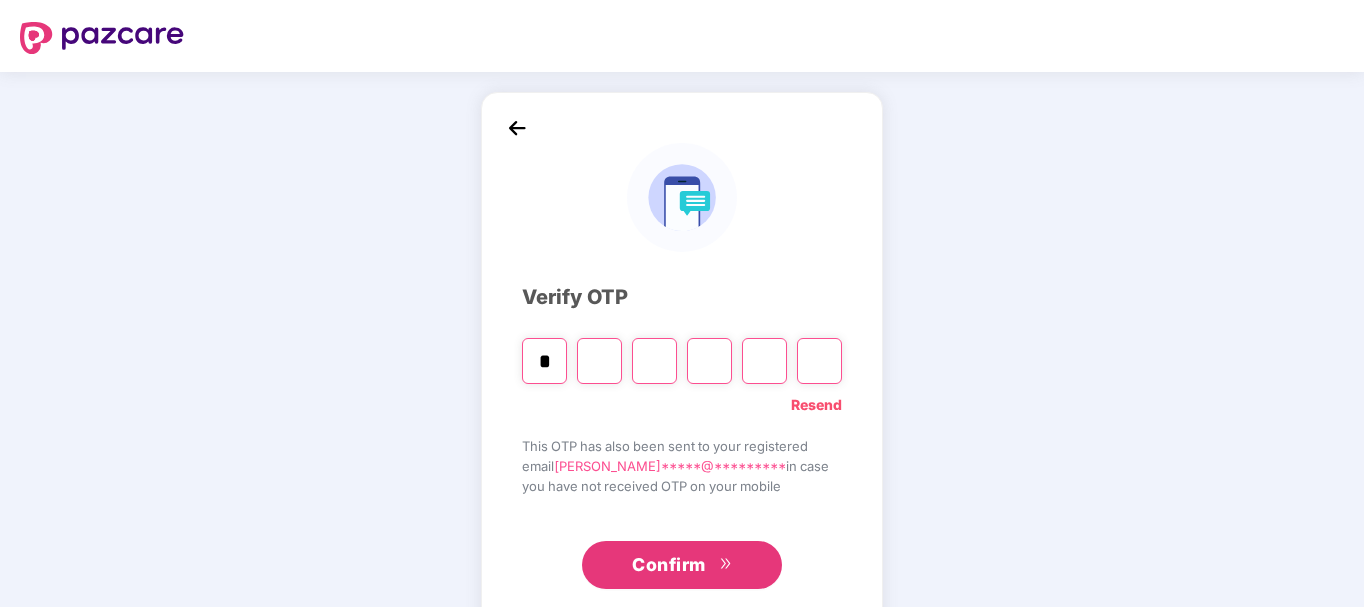 type on "*" 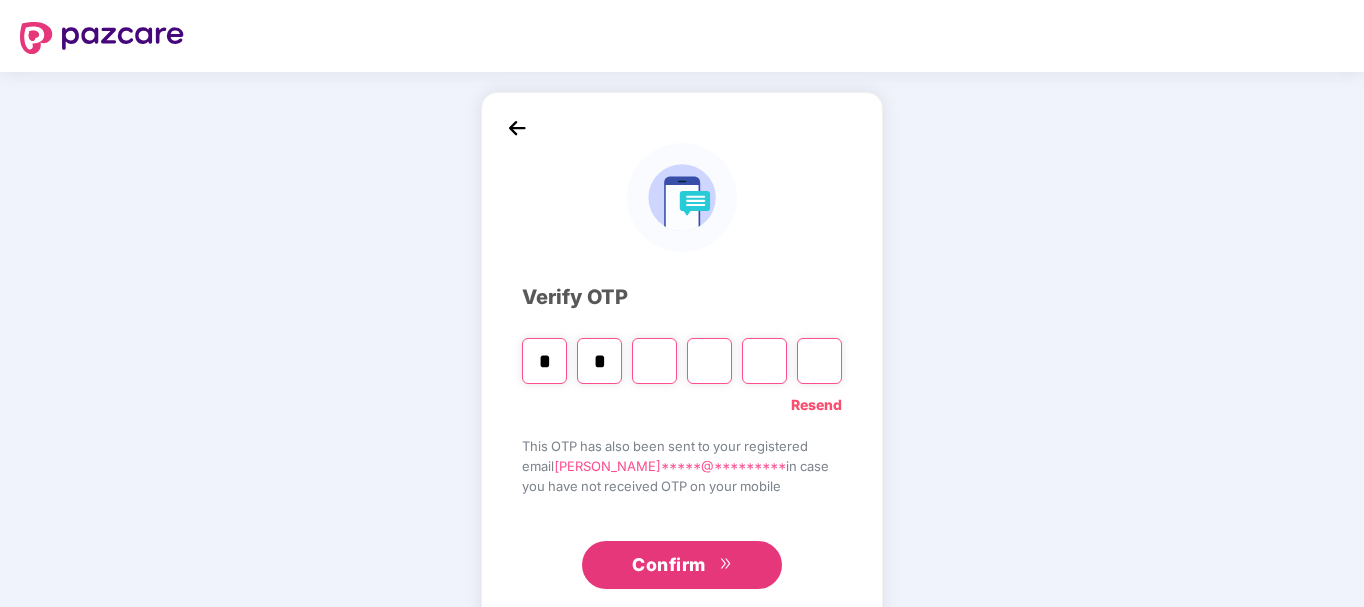 type on "*" 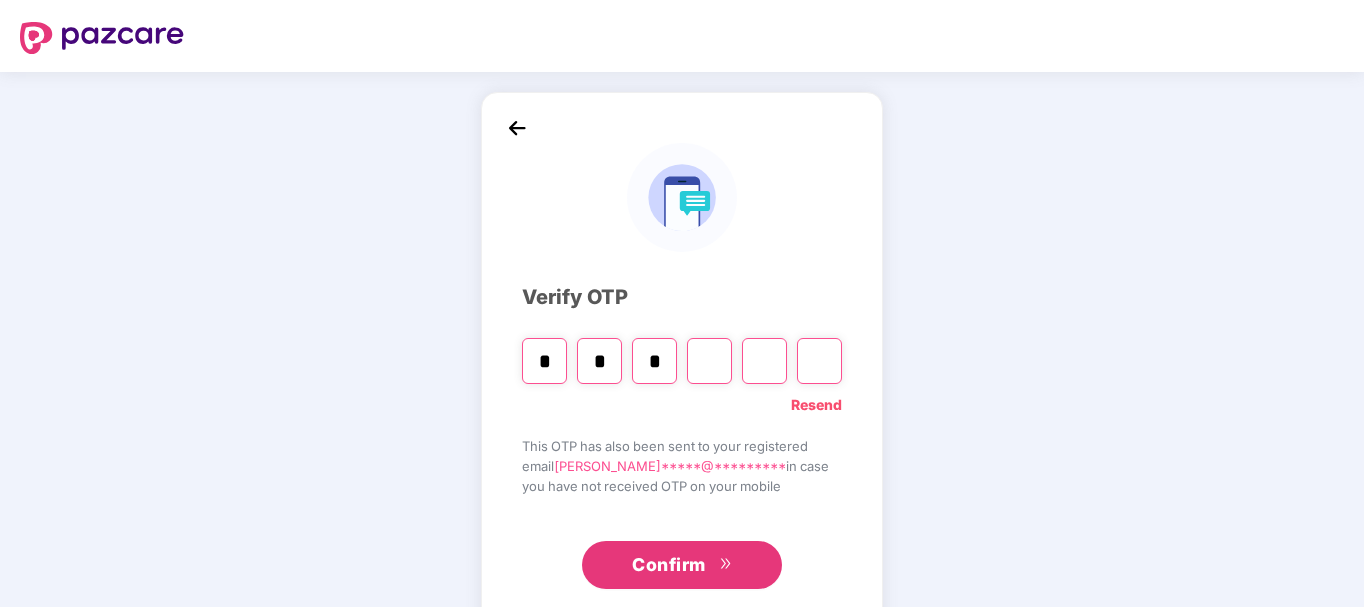 type on "*" 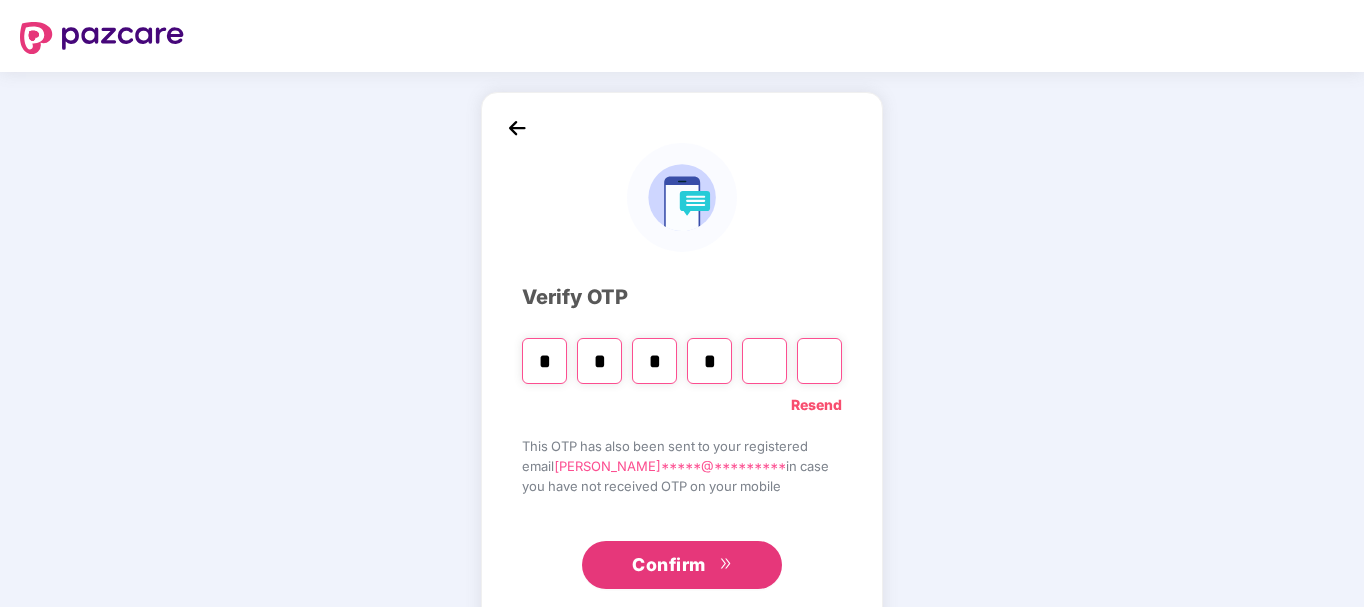 type on "*" 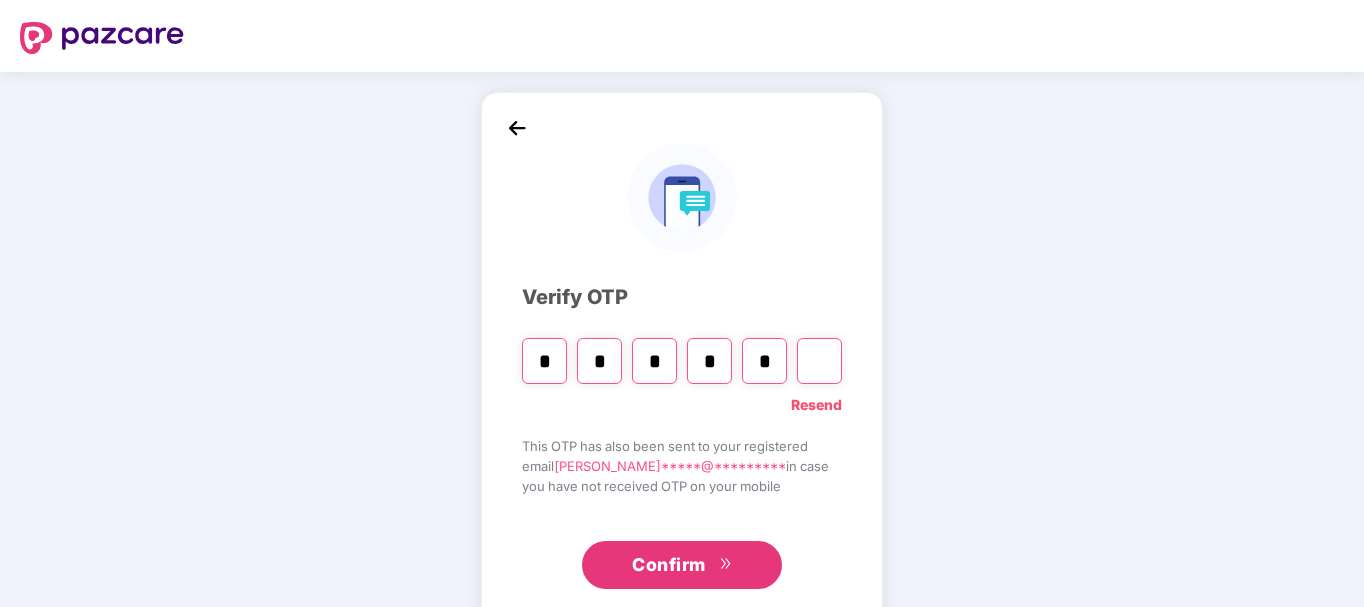 type on "*" 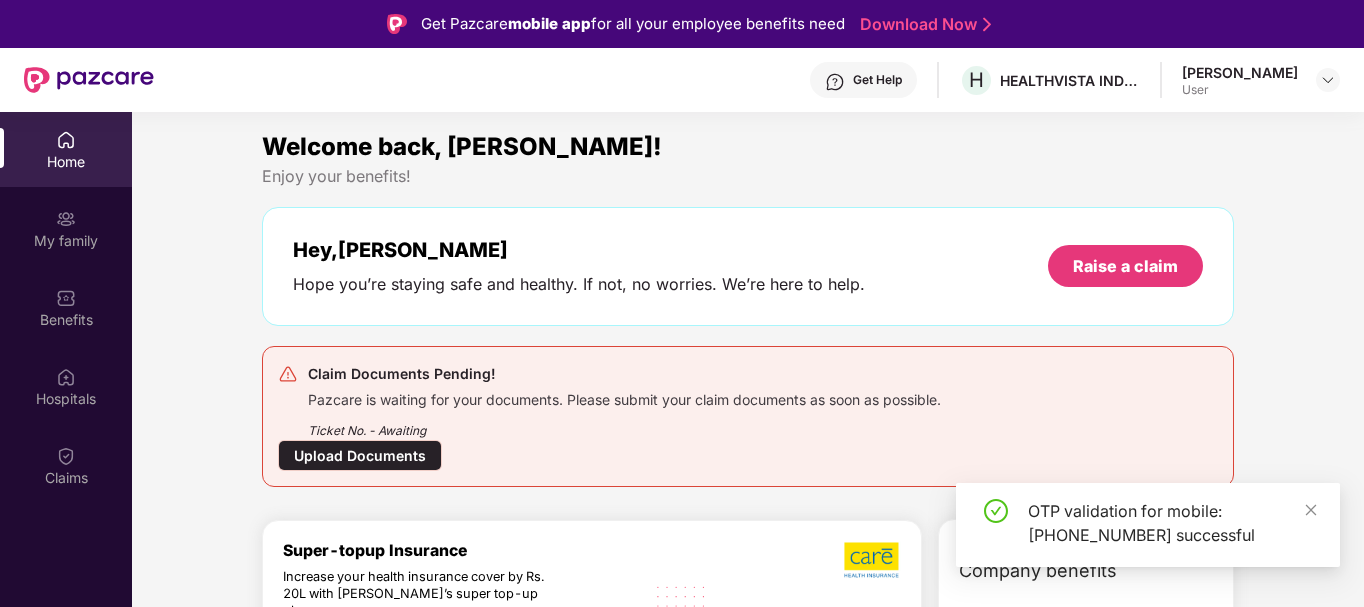 click on "Upload Documents" at bounding box center (360, 455) 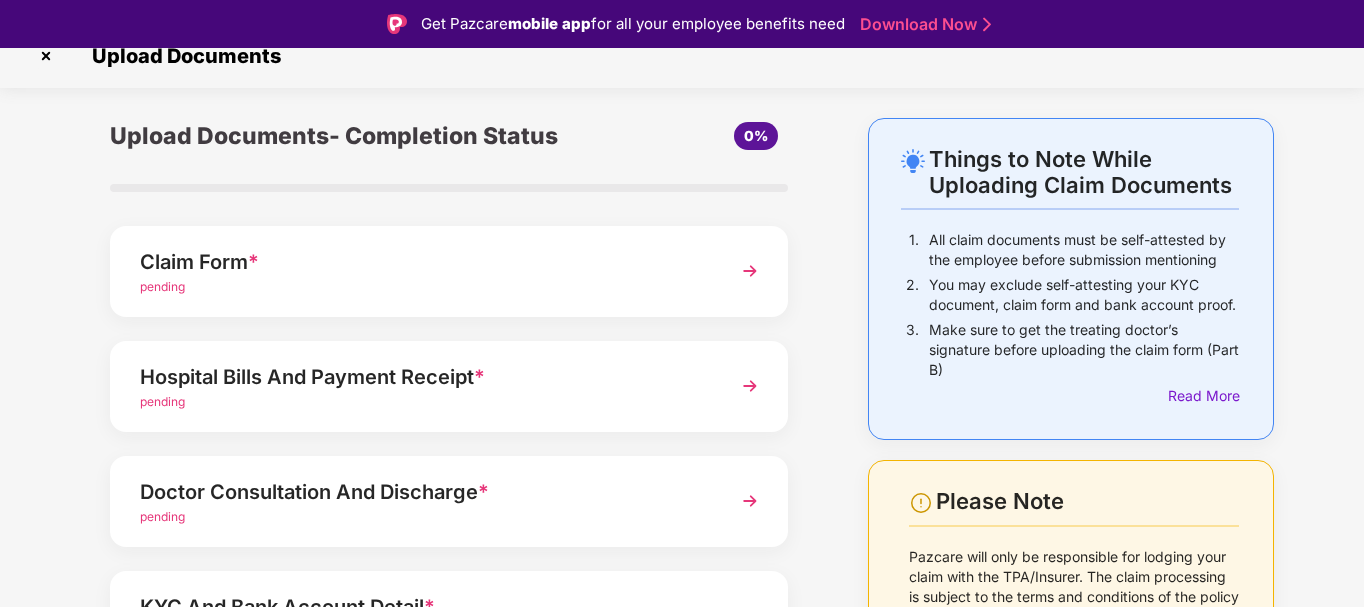 scroll, scrollTop: 0, scrollLeft: 0, axis: both 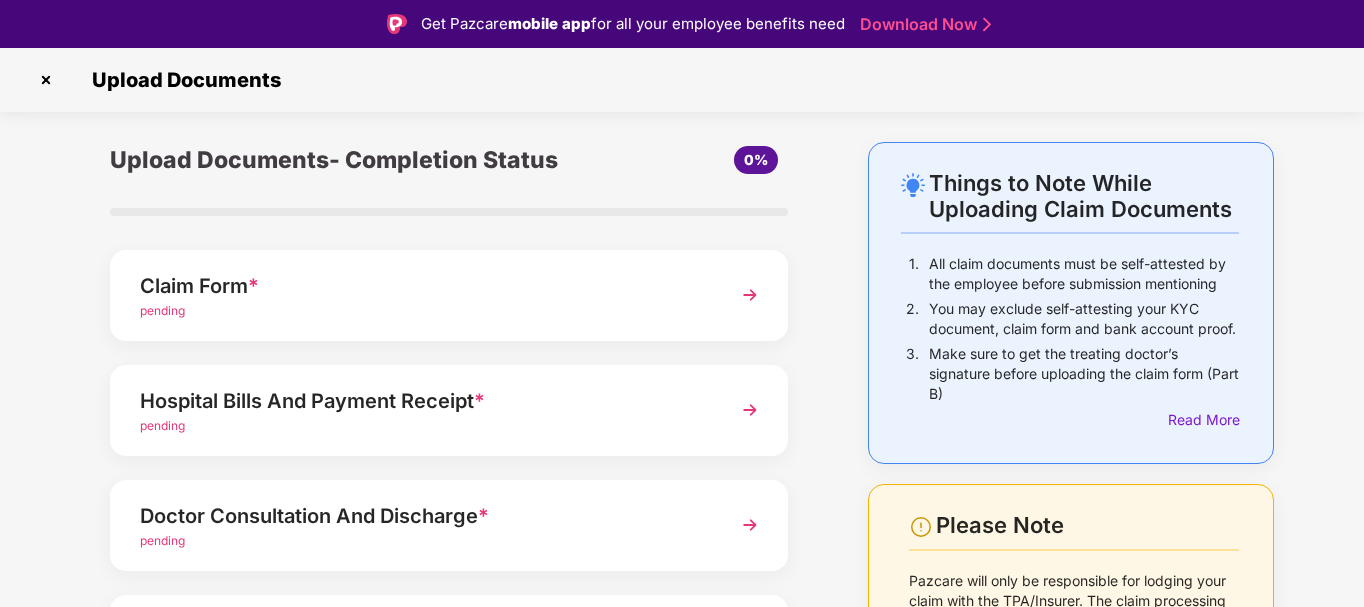 click on "pending" at bounding box center (162, 310) 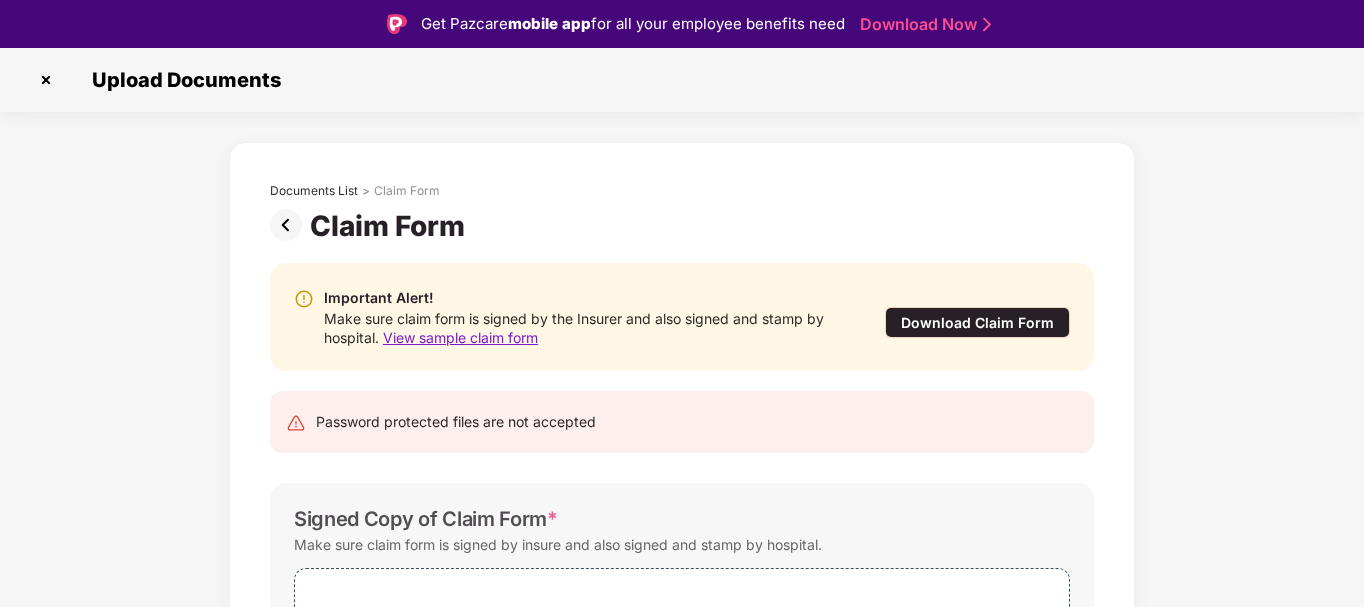 scroll, scrollTop: 185, scrollLeft: 0, axis: vertical 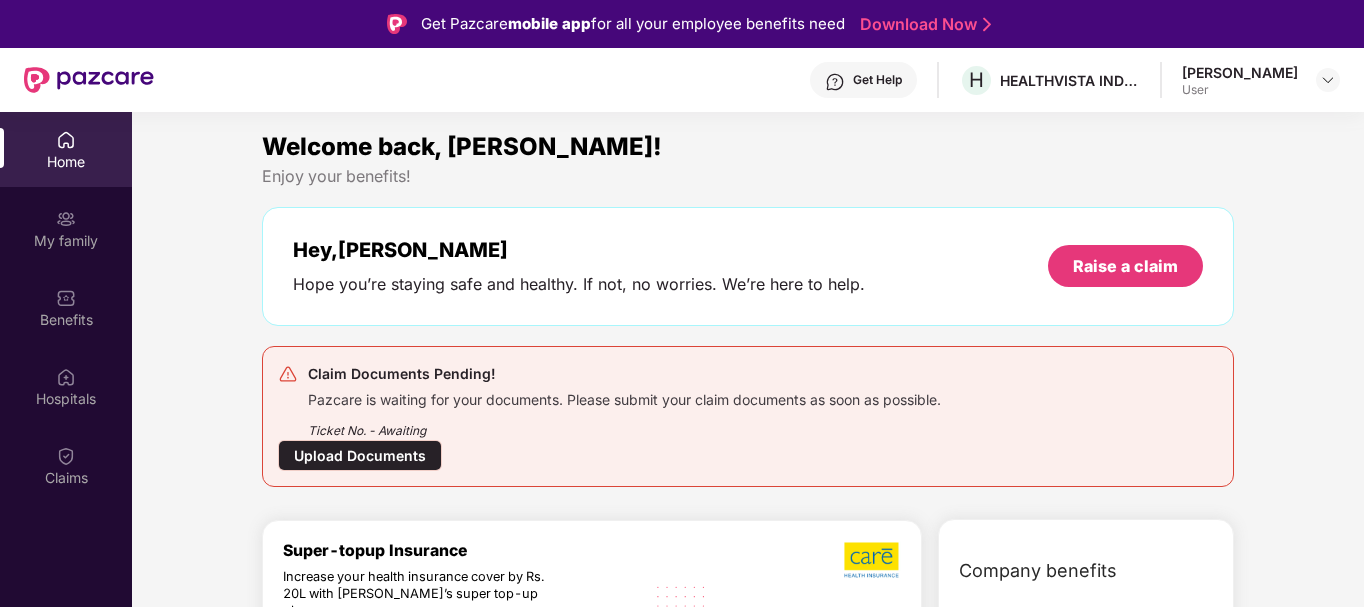 click on "Upload Documents" at bounding box center (360, 455) 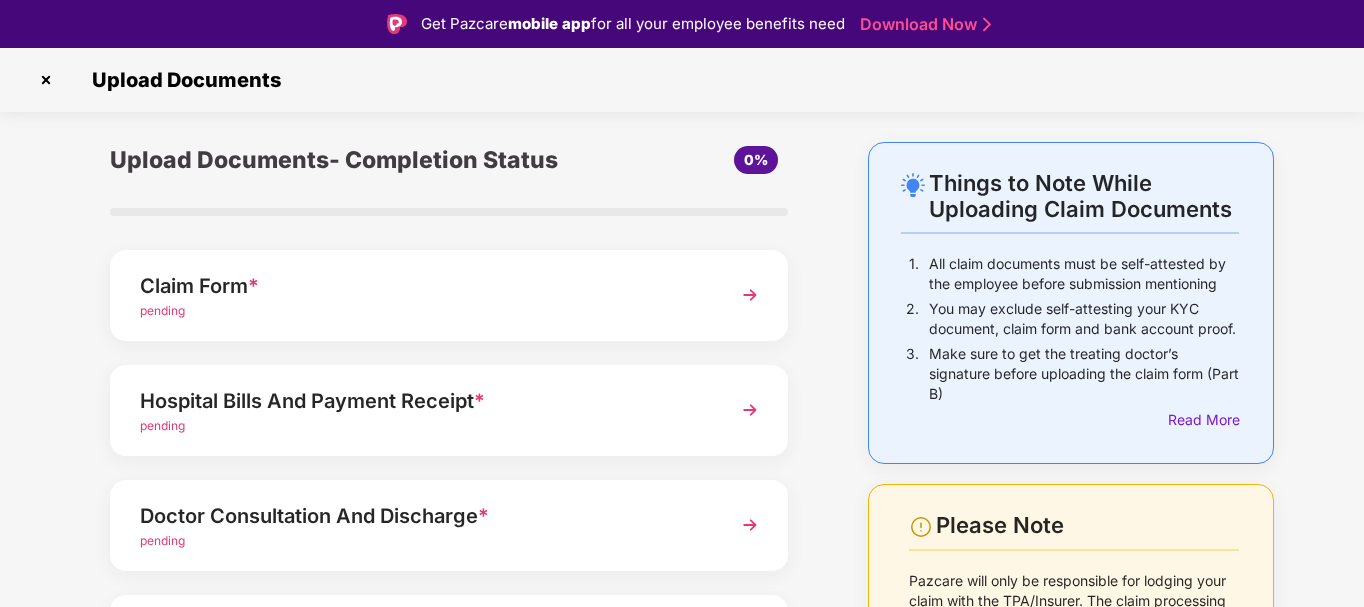 click on "Claim Form *" at bounding box center [423, 286] 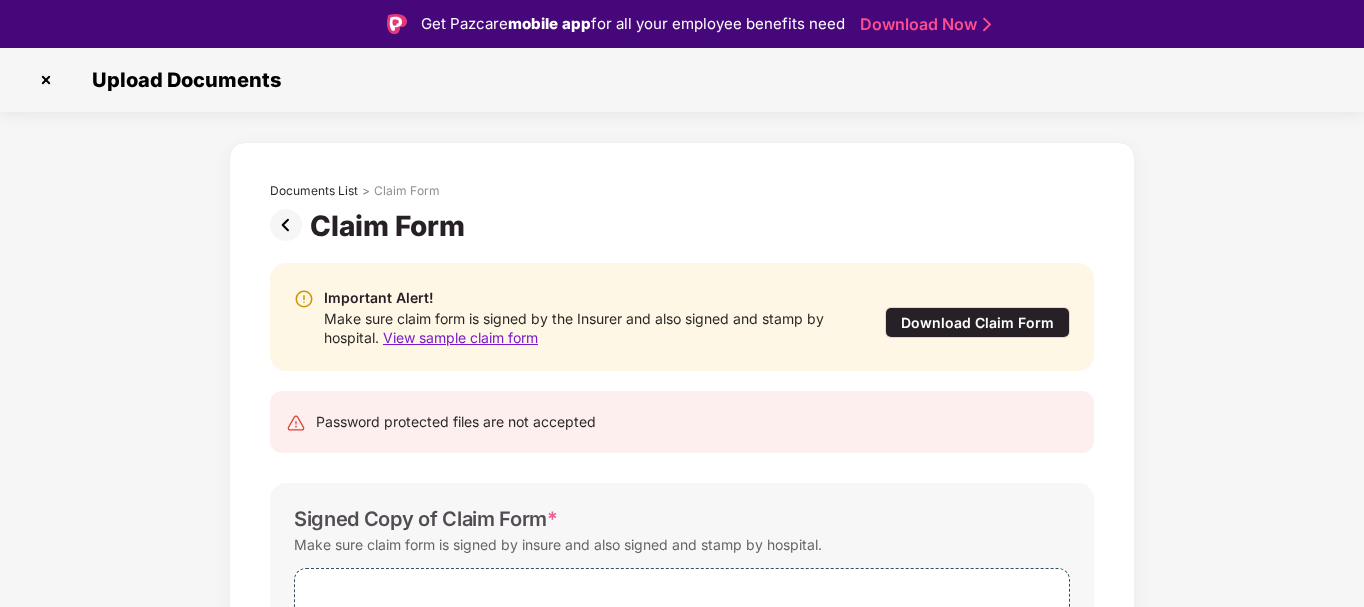 click on "Documents List > Claim Form   Claim Form Important Alert! Make sure claim form is signed by the Insurer and also signed and stamp by hospital.    View sample claim form Download Claim Form Password protected files are not accepted Signed Copy of Claim Form * Make sure claim form is signed by insure and also signed and stamp by hospital.   Select file  or drop your file here pdf, png, jpg or jpeg files types are supported. Max. File size 5mb    Save & Continue" at bounding box center [682, 491] 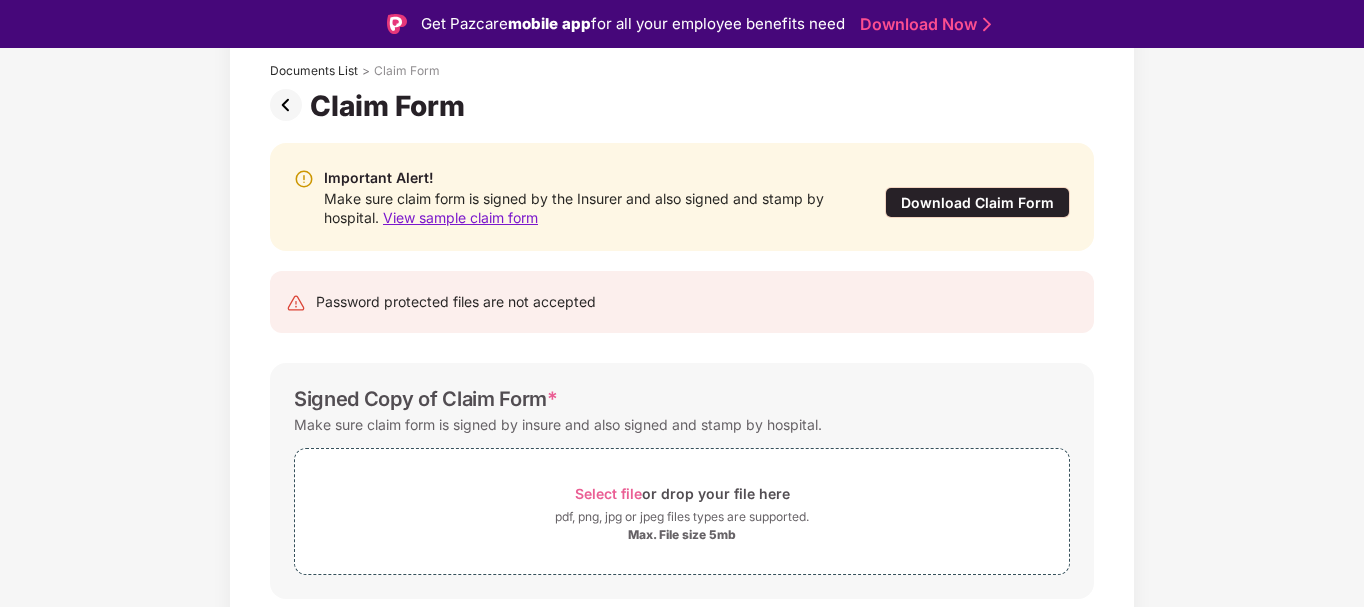 scroll, scrollTop: 164, scrollLeft: 0, axis: vertical 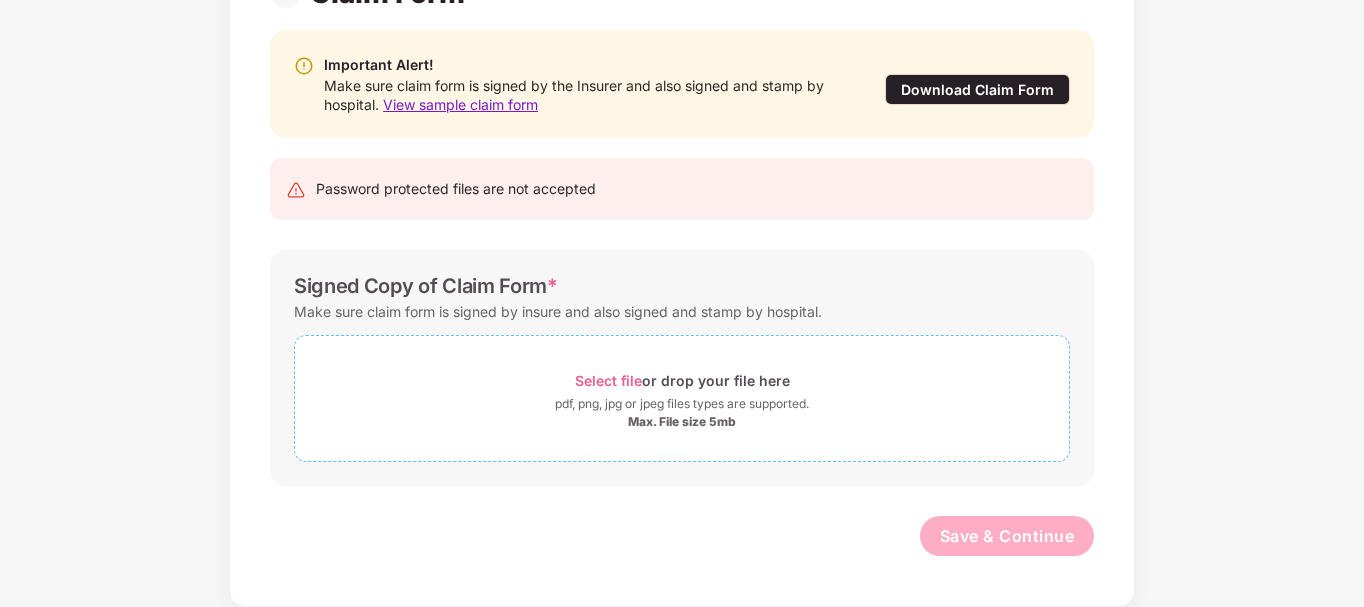 click on "Select file" at bounding box center [608, 380] 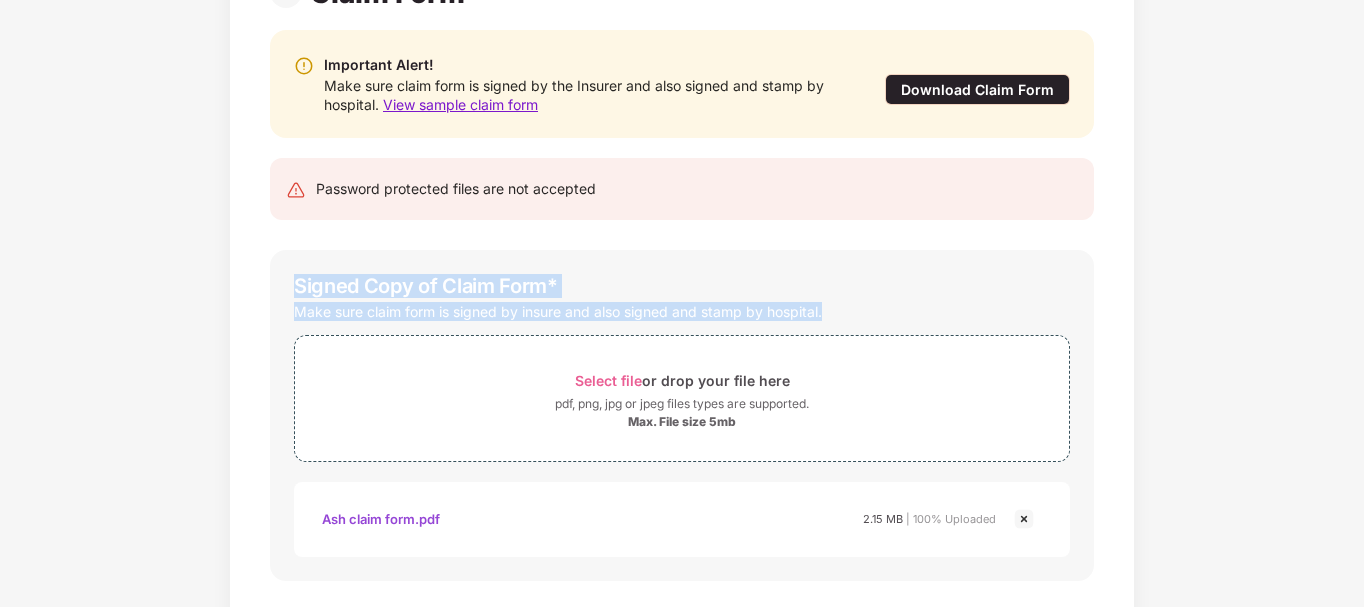 drag, startPoint x: 1360, startPoint y: 209, endPoint x: 1360, endPoint y: 322, distance: 113 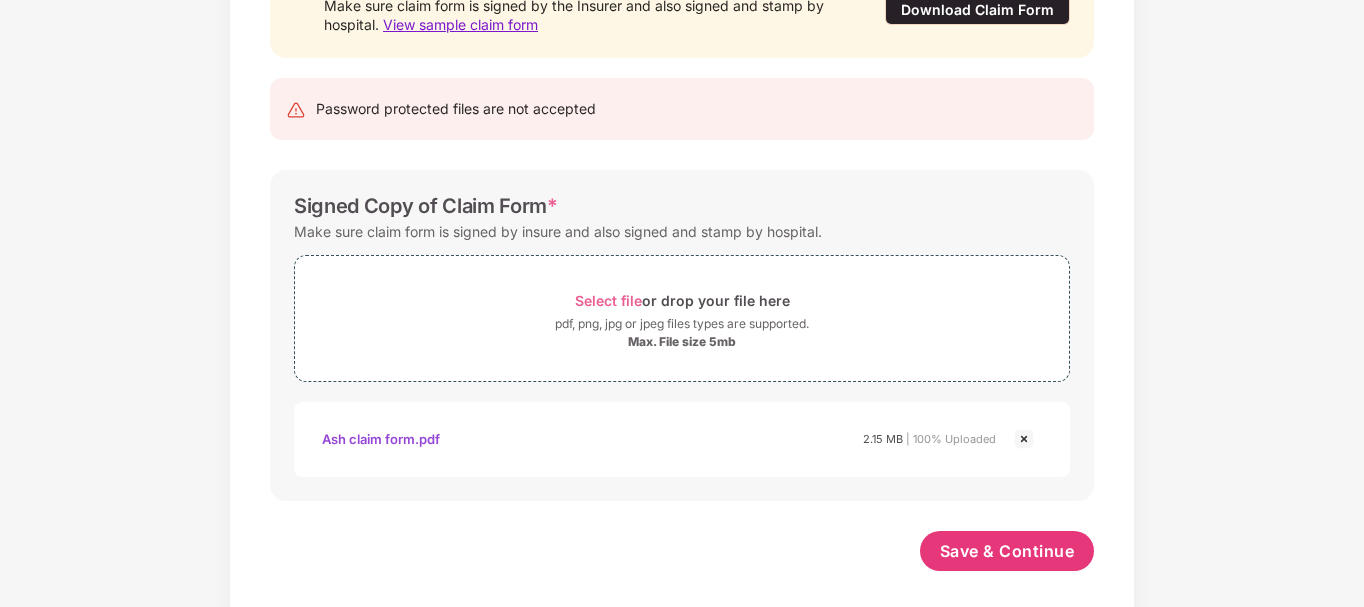 scroll, scrollTop: 280, scrollLeft: 0, axis: vertical 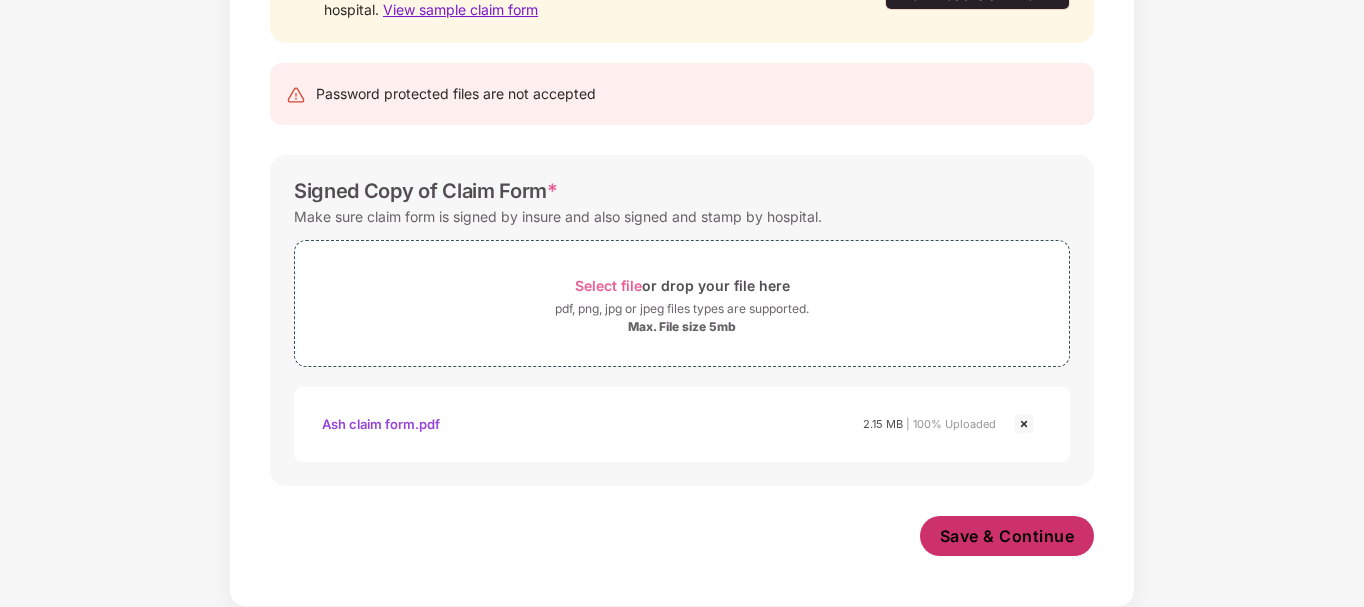 click on "Save & Continue" at bounding box center (1007, 536) 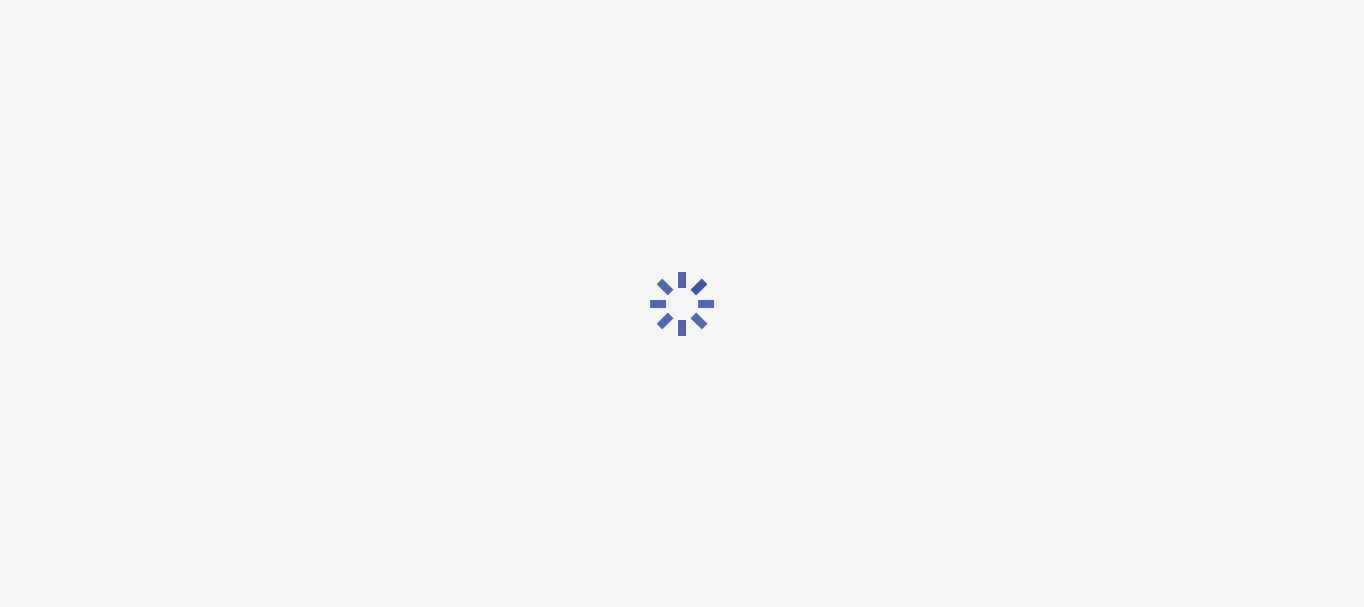 scroll, scrollTop: 0, scrollLeft: 0, axis: both 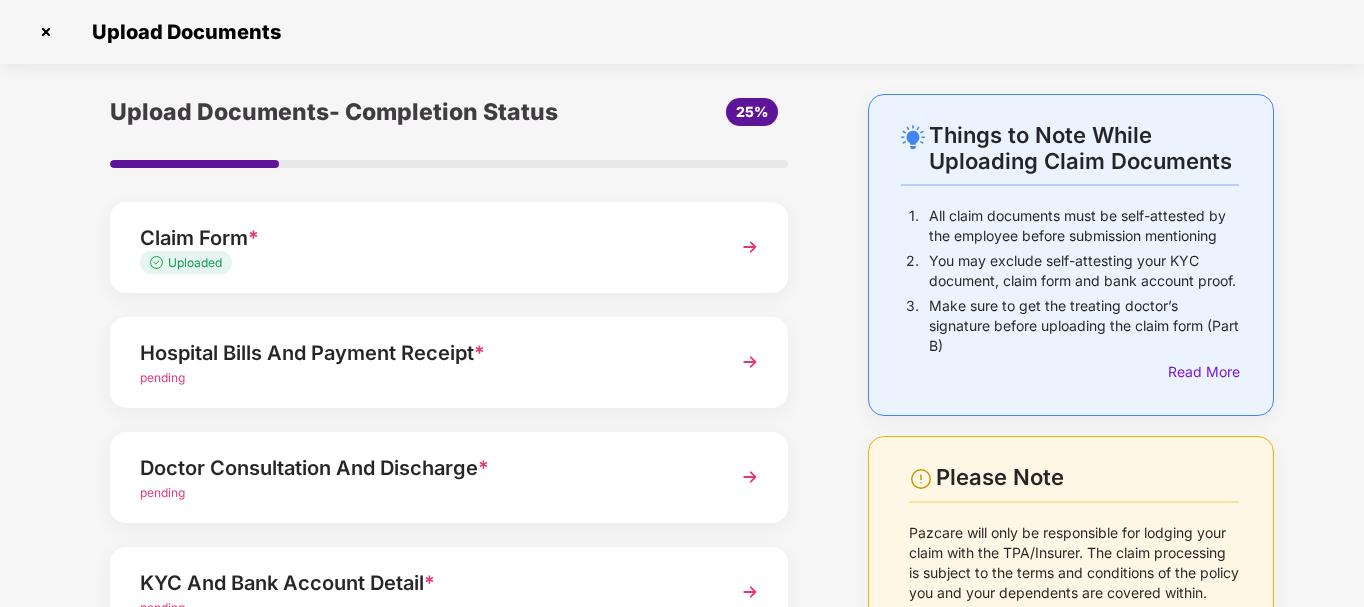 click on "Pazcare will only be responsible for lodging your claim with the TPA/Insurer. The claim processing is subject to the terms and conditions of the policy you and your dependents are covered within." at bounding box center (1074, 563) 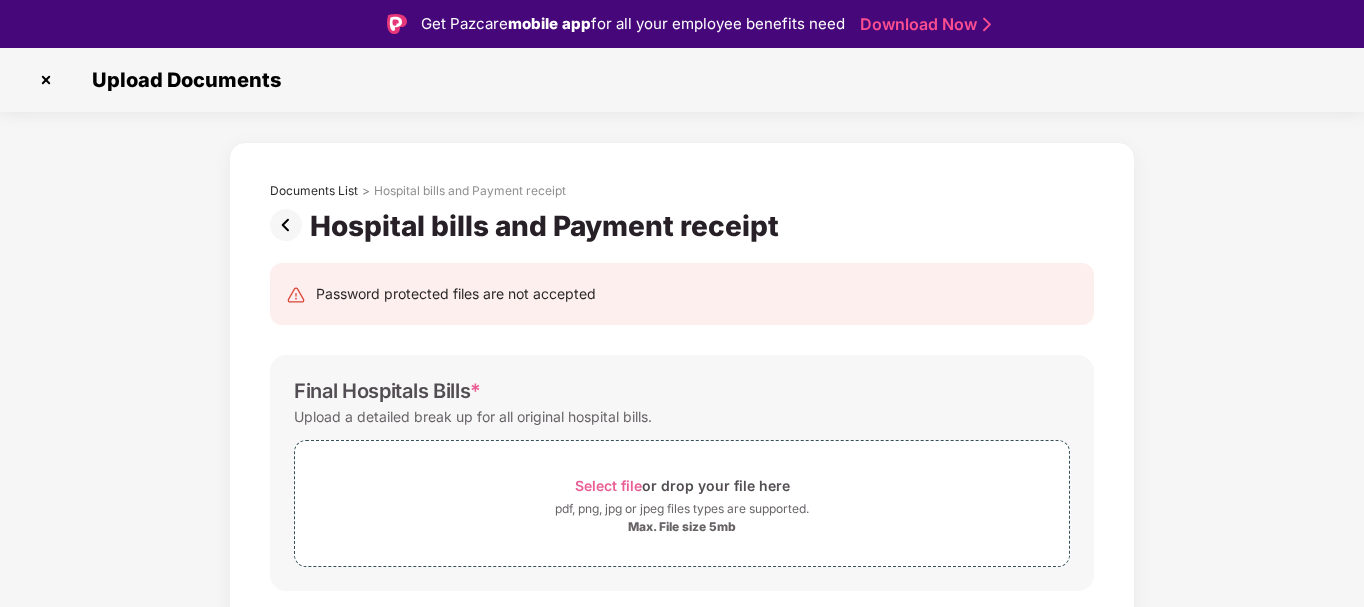 click on "Final Hospitals Bills * Upload a detailed break up for all original hospital bills.   Select file  or drop your file here pdf, png, jpg or jpeg files types are supported. Max. File size 5mb" at bounding box center [682, 473] 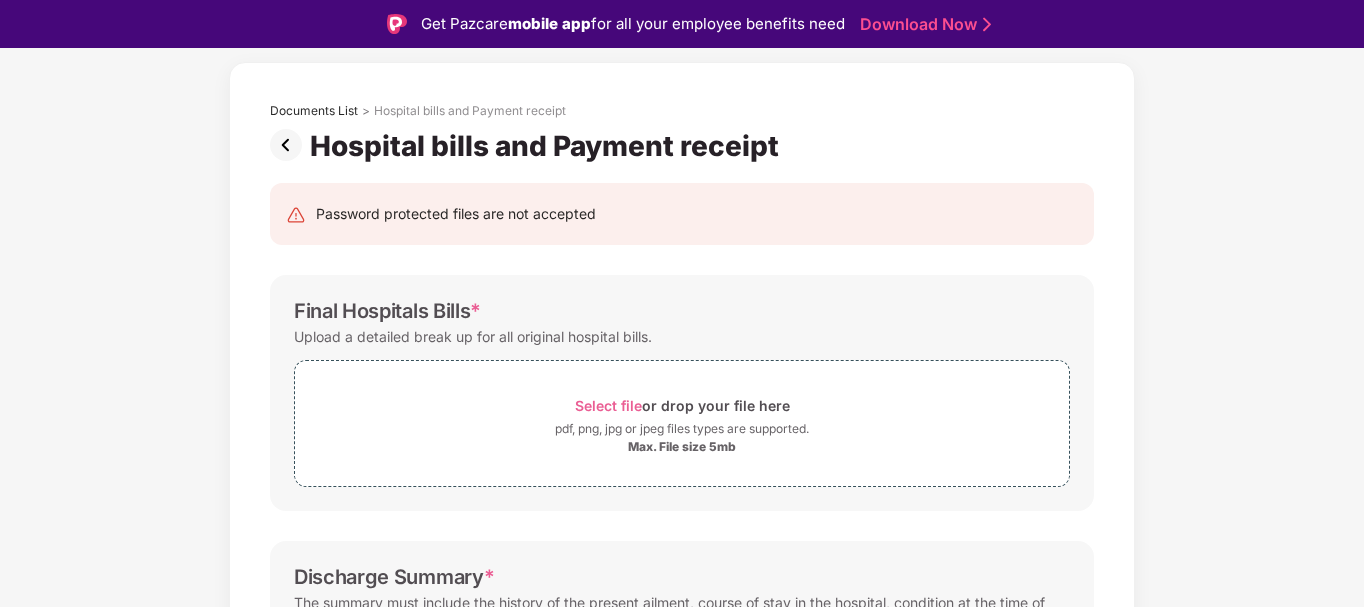 scroll, scrollTop: 120, scrollLeft: 0, axis: vertical 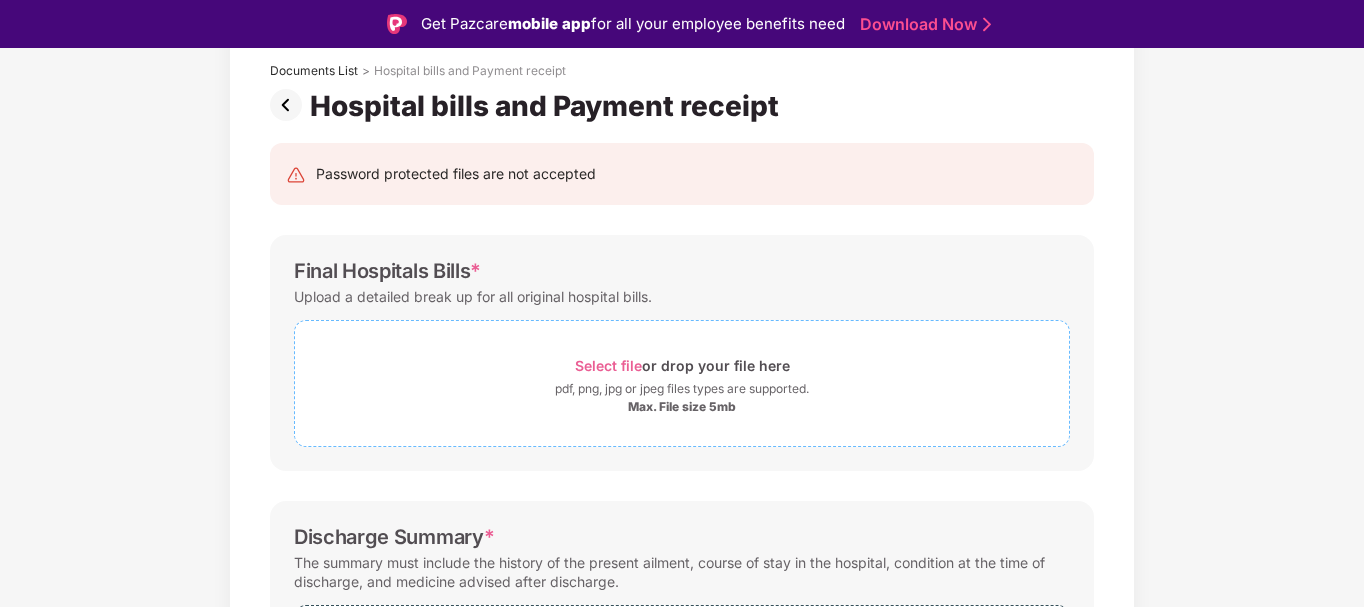 click on "Select file" at bounding box center (608, 365) 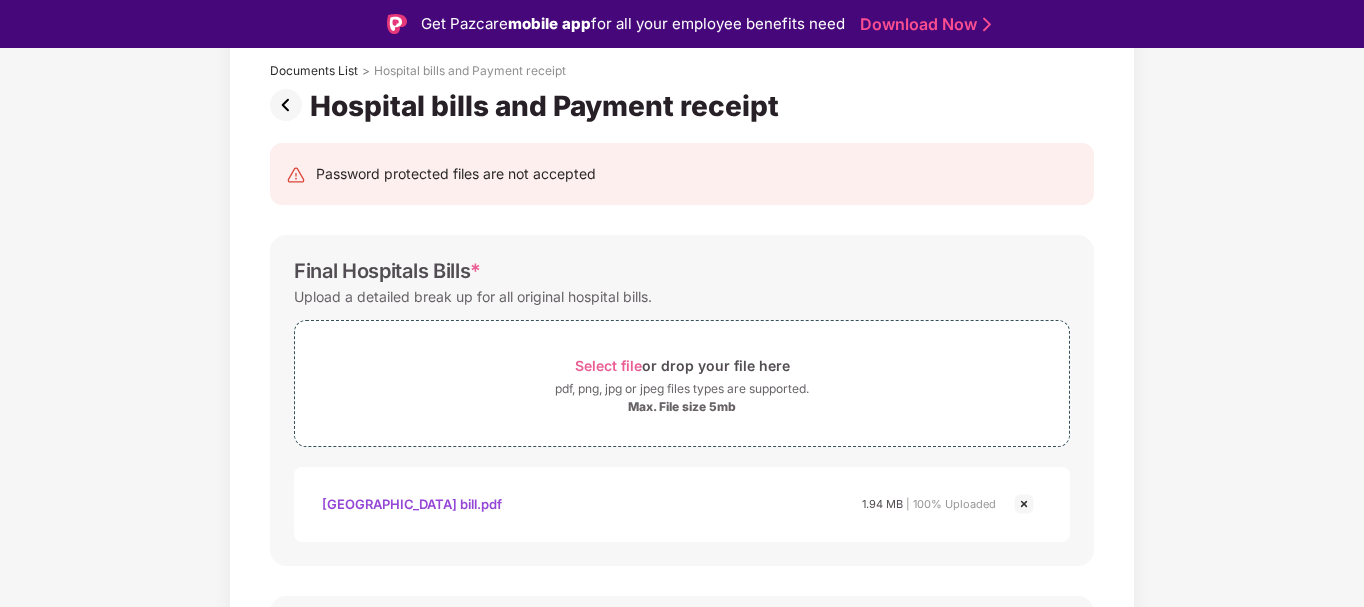 click on "Password protected files are not accepted Final Hospitals Bills * Upload a detailed break up for all original hospital bills.   Select file  or drop your file here pdf, png, jpg or jpeg files types are supported. Max. File size 5mb [GEOGRAPHIC_DATA] bill.pdf   Asha hospital bill.pdf 1.94 MB    | 100% Uploaded Discharge Summary * The summary must include the history of the present ailment, course of stay in the hospital, condition at the time of discharge, and medicine advised after discharge.   Select file  or drop your file here pdf, png, jpg or jpeg files types are supported. Max. File size 5mb   Payment Receipt Proofs * Upload receipts against all bills that have been cleared   Select file  or drop your file here pdf, png, jpg or jpeg files types are supported. Max. File size 5mb    Save & Continue" at bounding box center [682, 675] 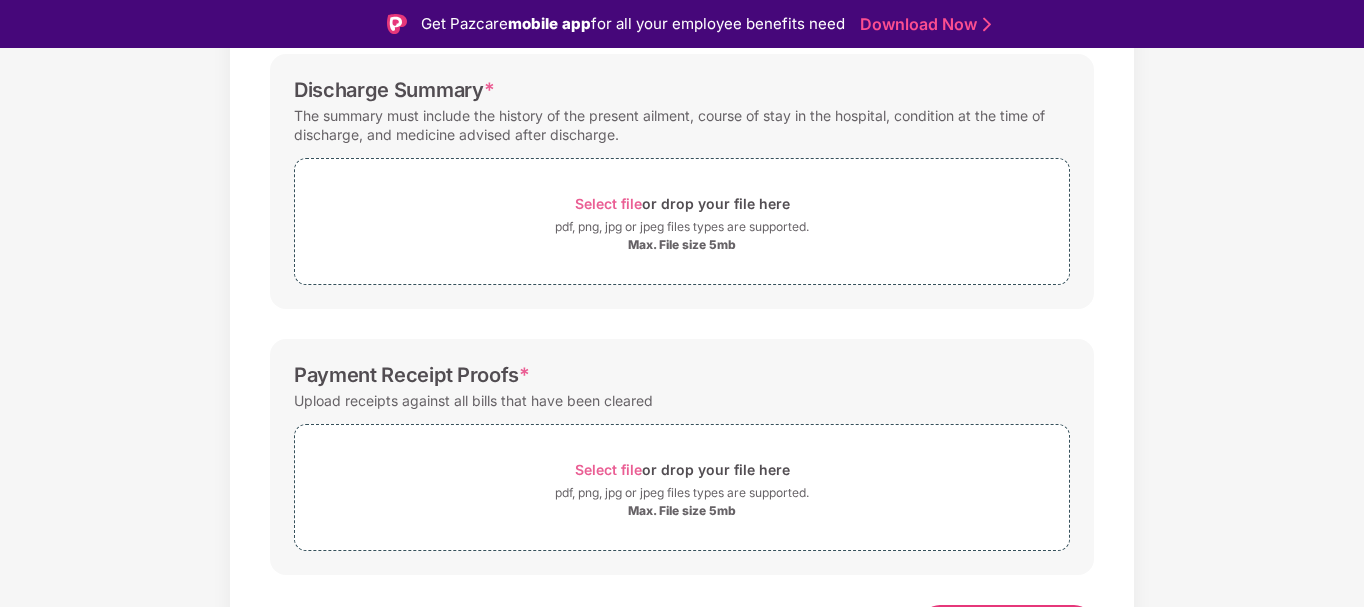 scroll, scrollTop: 703, scrollLeft: 0, axis: vertical 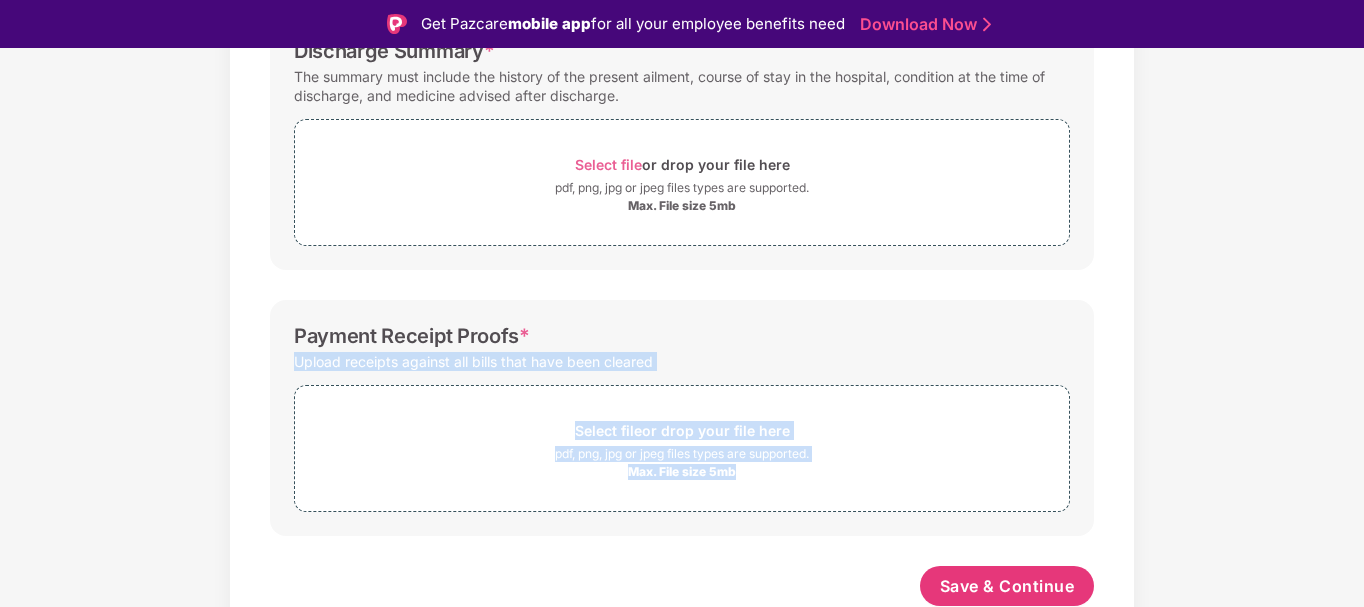 drag, startPoint x: 1361, startPoint y: 382, endPoint x: 1364, endPoint y: 344, distance: 38.118237 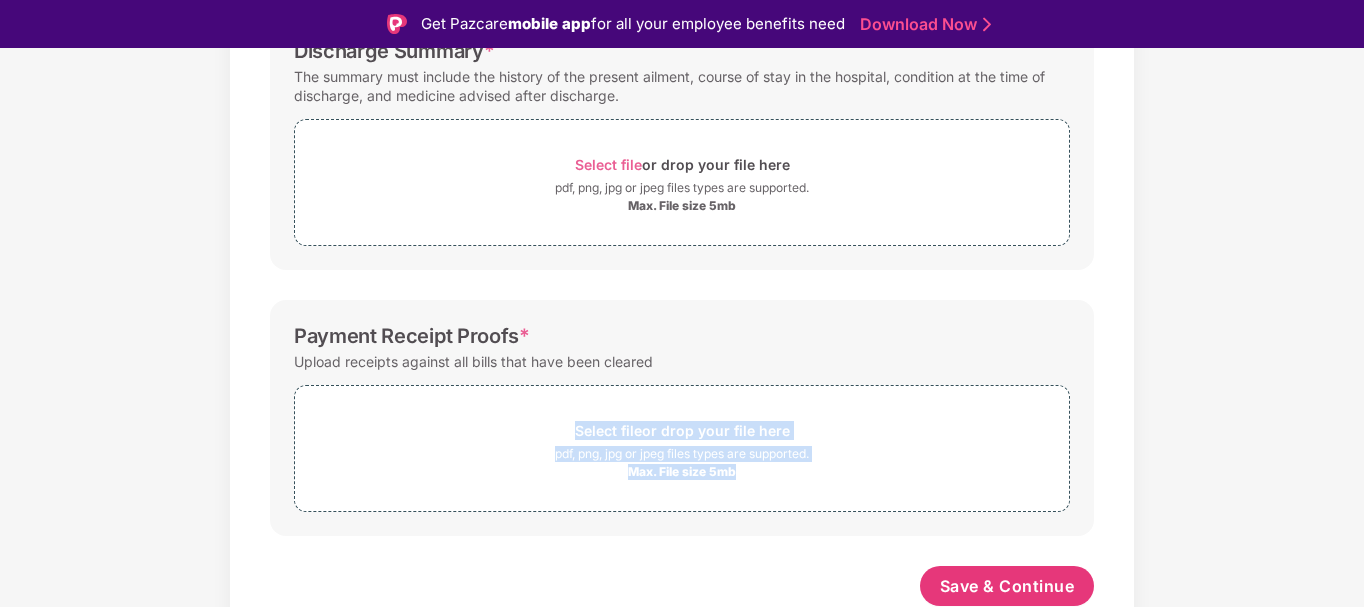 drag, startPoint x: 1361, startPoint y: 419, endPoint x: 1363, endPoint y: 365, distance: 54.037025 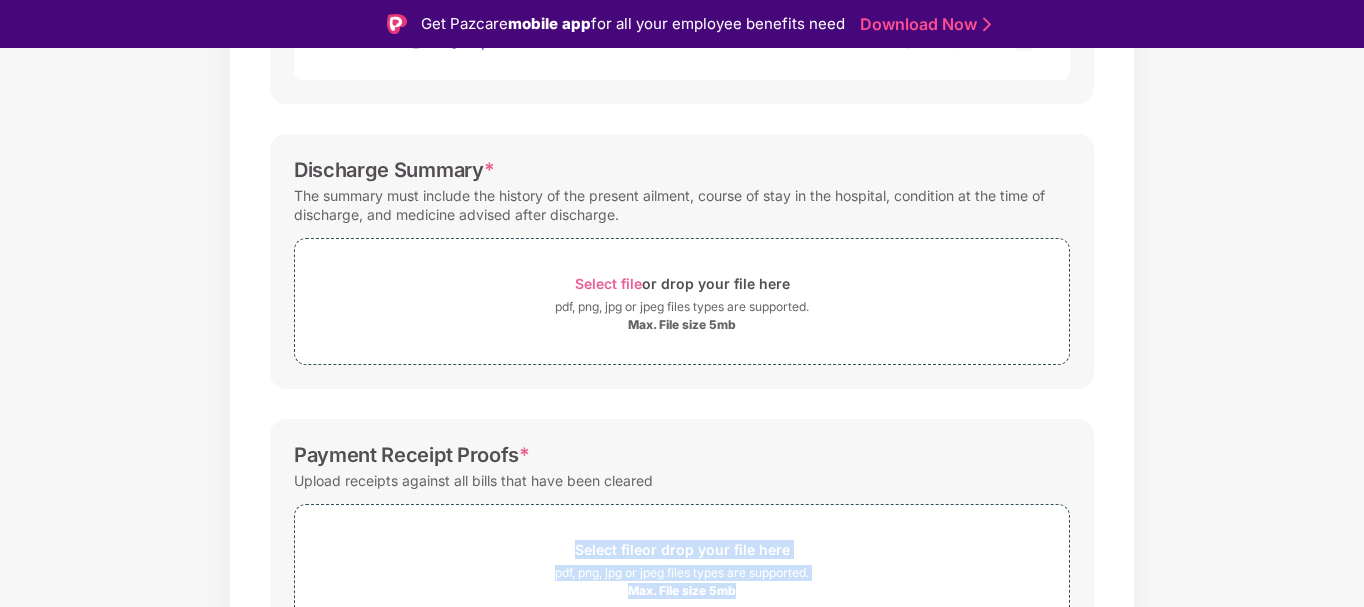 scroll, scrollTop: 578, scrollLeft: 0, axis: vertical 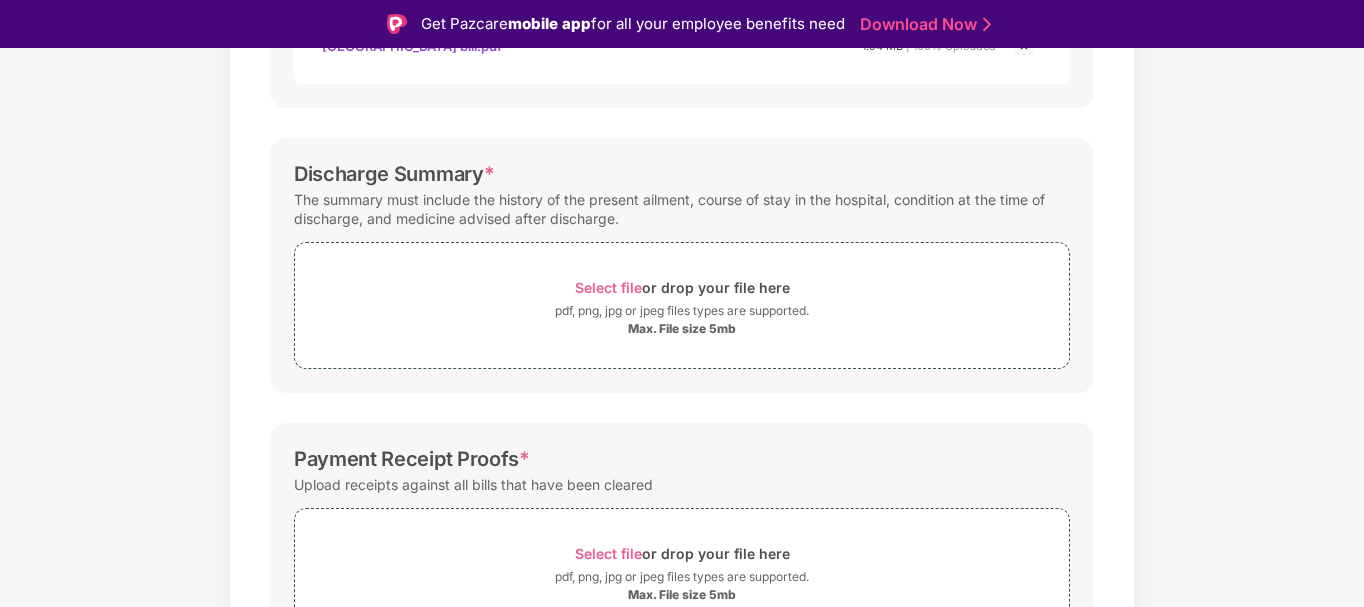 click on "Payment Receipt Proofs *" at bounding box center [682, 459] 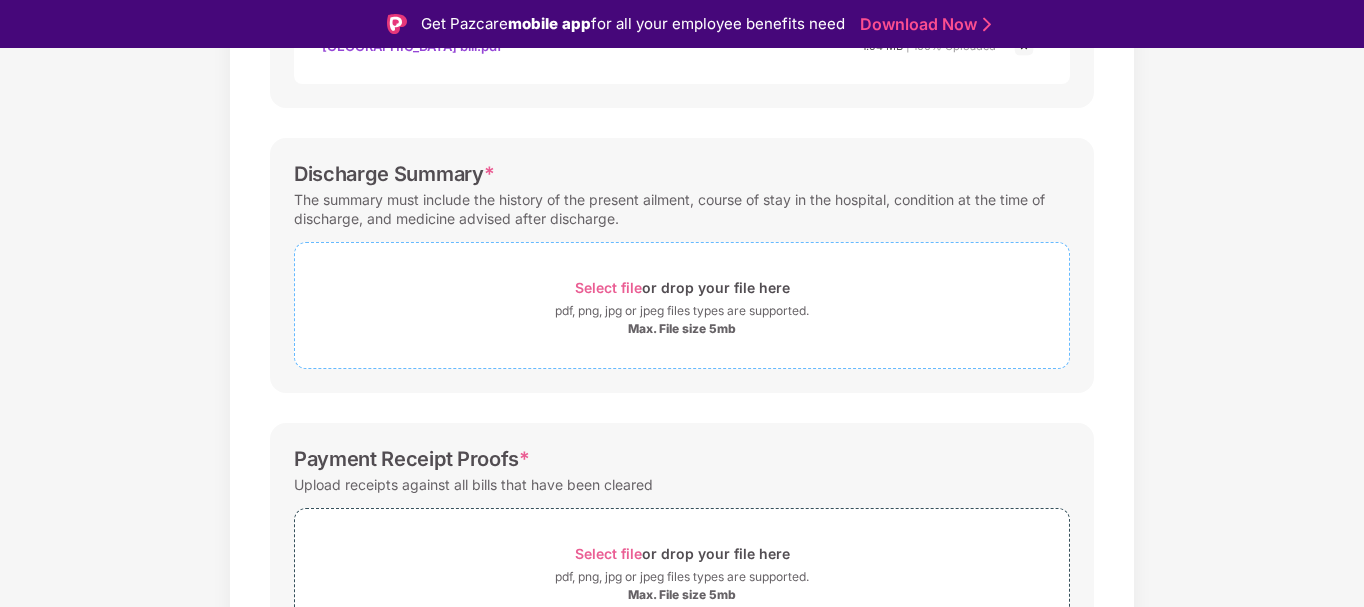 click on "Select file" at bounding box center [608, 287] 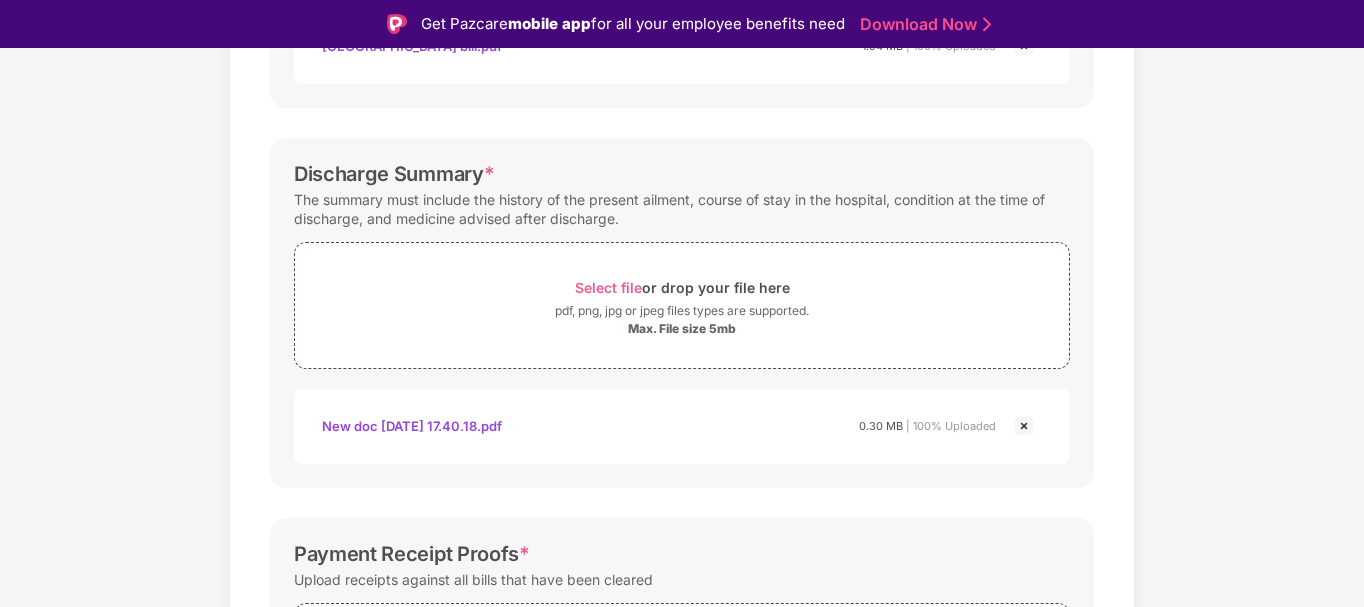 click on "Password protected files are not accepted Final Hospitals Bills * Upload a detailed break up for all original hospital bills.   Select file  or drop your file here pdf, png, jpg or jpeg files types are supported. Max. File size 5mb [GEOGRAPHIC_DATA] bill.pdf   Asha hospital bill.pdf 1.94 MB    | 100% Uploaded Discharge Summary * The summary must include the history of the present ailment, course of stay in the hospital, condition at the time of discharge, and medicine advised after discharge.   Select file  or drop your file here pdf, png, jpg or jpeg files types are supported. Max. File size 5mb New Doc [DATE] 17.40.18.pdf   New doc [DATE] 17.40.18.pdf 0.30 MB    | 100% Uploaded Payment Receipt Proofs * Upload receipts against all bills that have been cleared   Select file  or drop your file here pdf, png, jpg or jpeg files types are supported. Max. File size 5mb    Save & Continue" at bounding box center [682, 264] 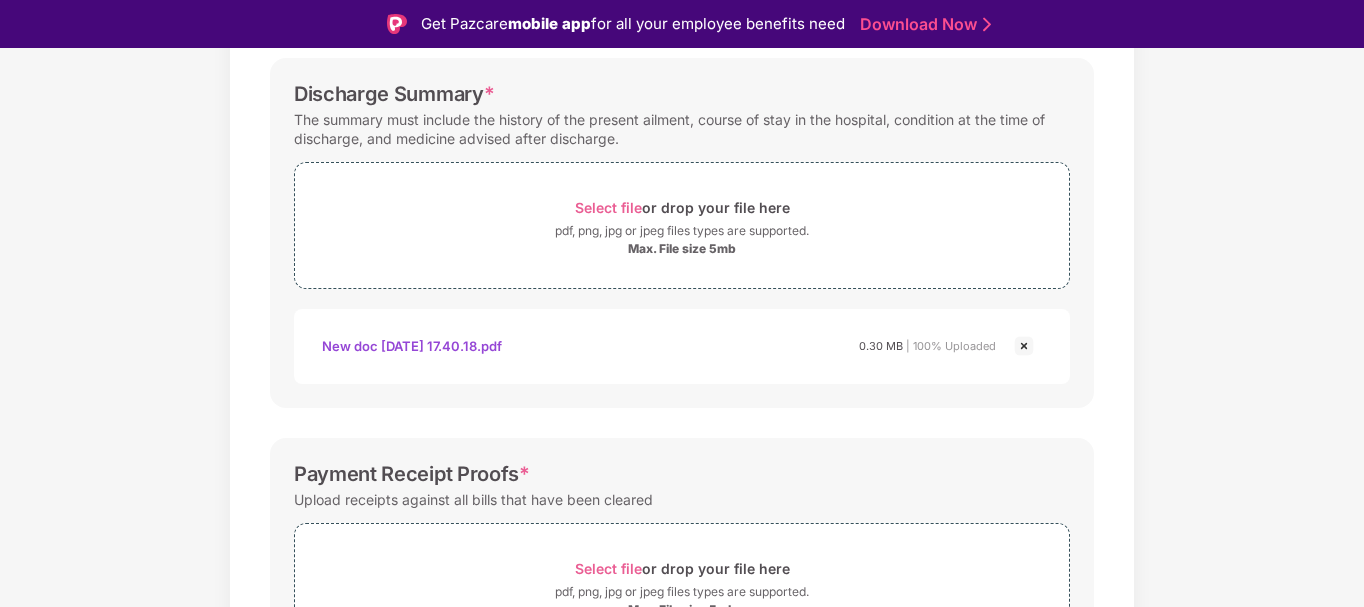 scroll, scrollTop: 731, scrollLeft: 0, axis: vertical 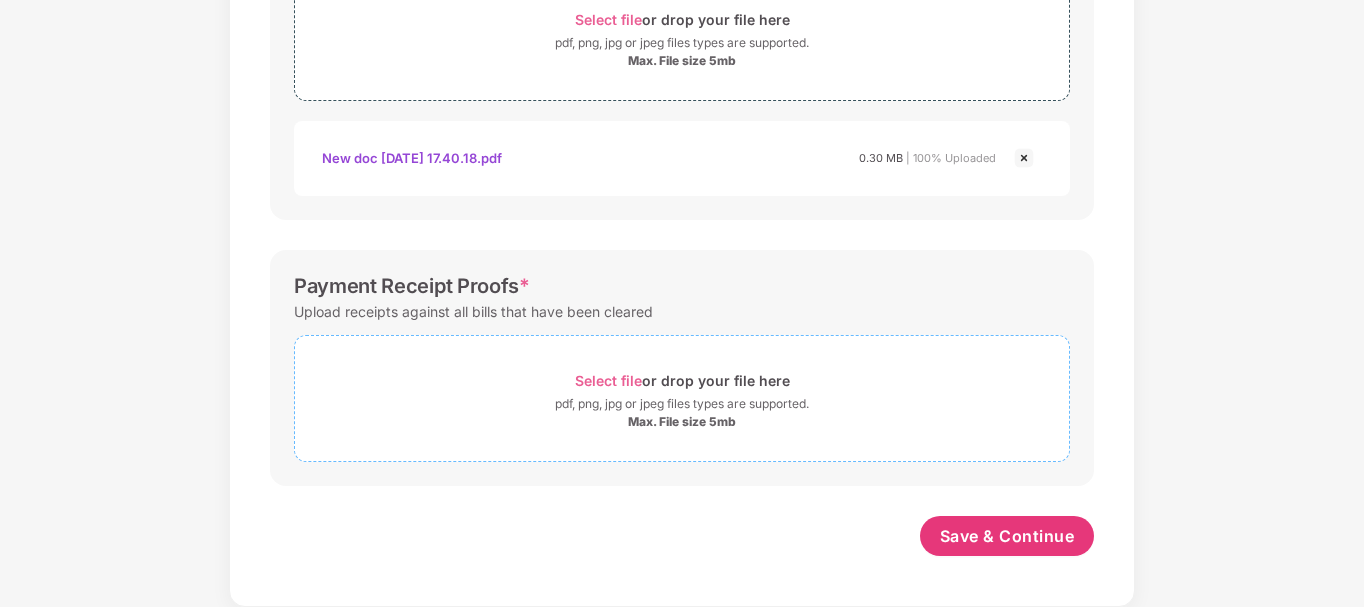 click on "Select file" at bounding box center [608, 380] 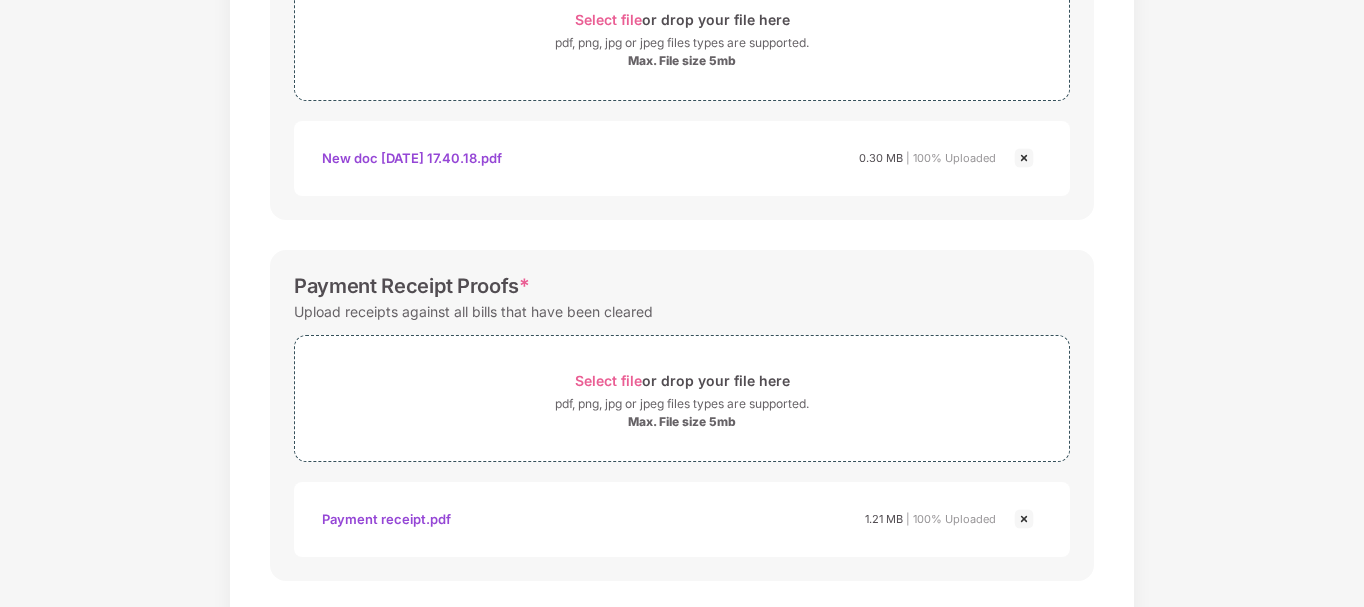 click on "Password protected files are not accepted Final Hospitals Bills * Upload a detailed break up for all original hospital bills.   Select file  or drop your file here pdf, png, jpg or jpeg files types are supported. Max. File size 5mb [GEOGRAPHIC_DATA] bill.pdf   Asha hospital bill.pdf 1.94 MB    | 100% Uploaded Discharge Summary * The summary must include the history of the present ailment, course of stay in the hospital, condition at the time of discharge, and medicine advised after discharge.   Select file  or drop your file here pdf, png, jpg or jpeg files types are supported. Max. File size 5mb New Doc [DATE] 17.40.18.pdf   New doc [DATE] 17.40.18.pdf 0.30 MB    | 100% Uploaded Payment Receipt Proofs * Upload receipts against all bills that have been cleared   Select file  or drop your file here pdf, png, jpg or jpeg files types are supported. Max. File size 5mb payment receipt.pdf   Payment receipt.pdf 1.21 MB    | 100% Uploaded  Save & Continue" at bounding box center [682, 44] 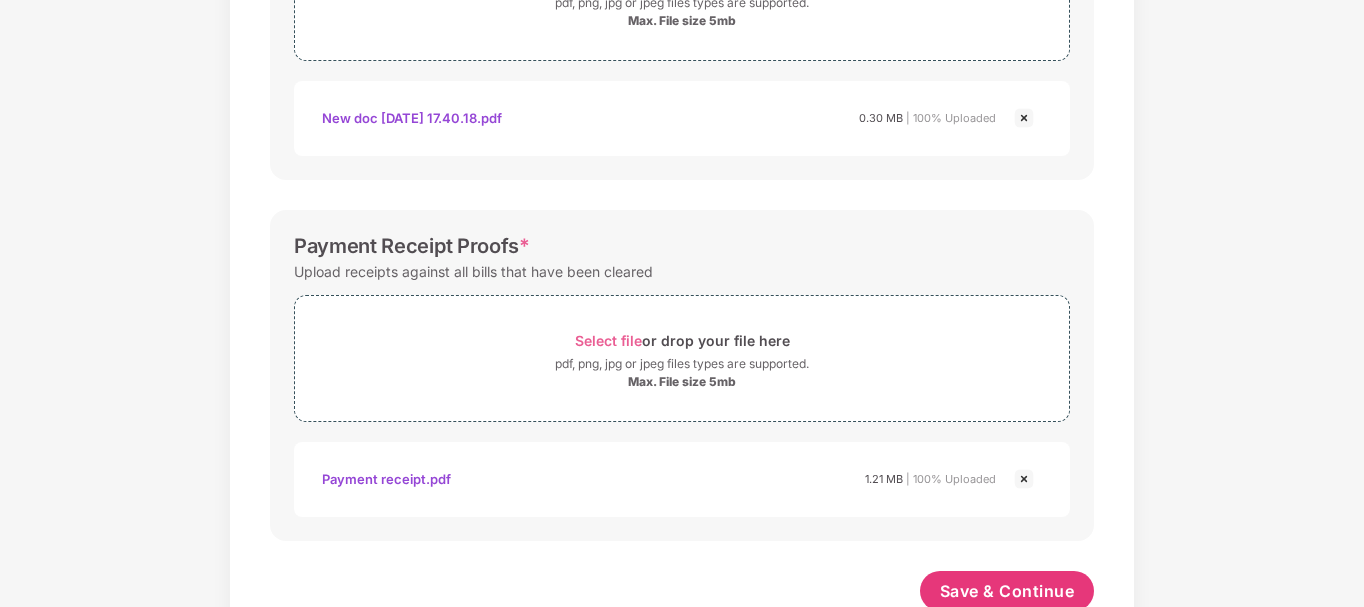 scroll, scrollTop: 893, scrollLeft: 0, axis: vertical 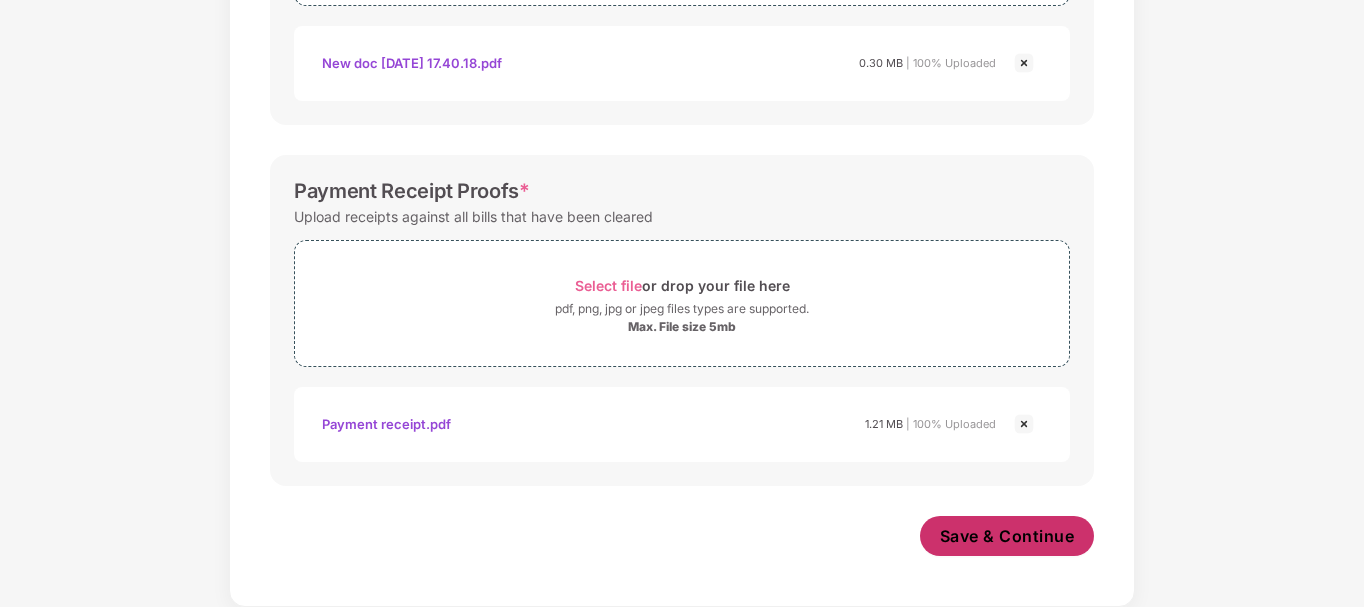 click on "Save & Continue" at bounding box center (1007, 536) 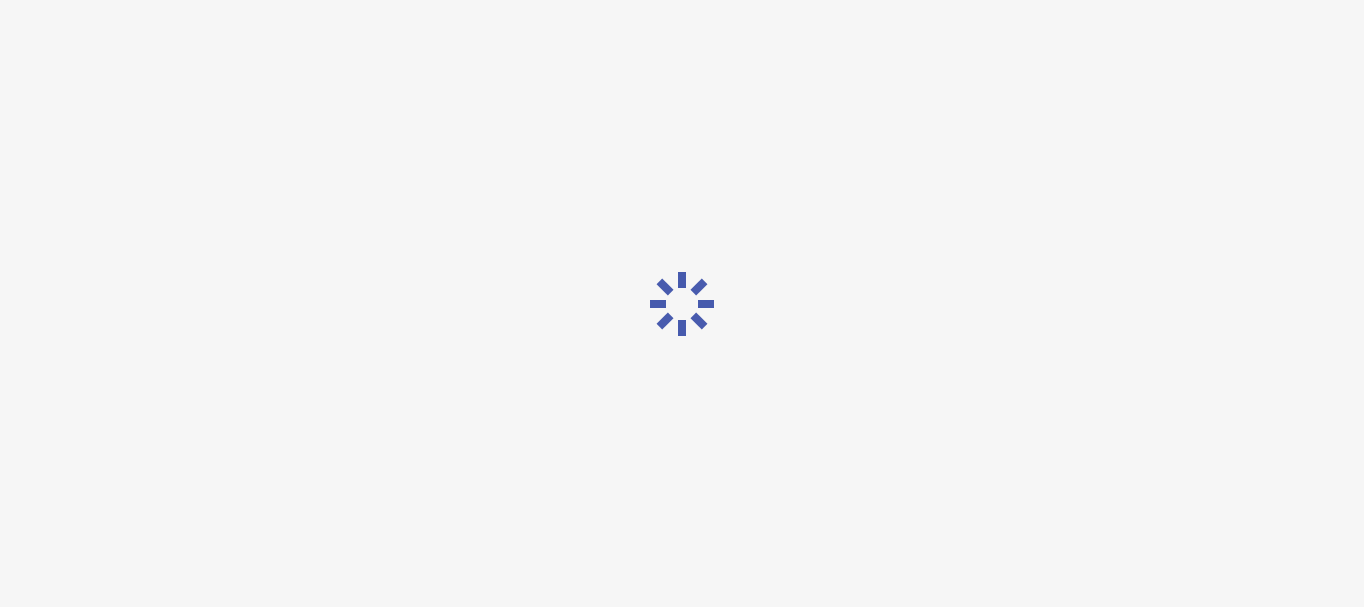scroll, scrollTop: 0, scrollLeft: 0, axis: both 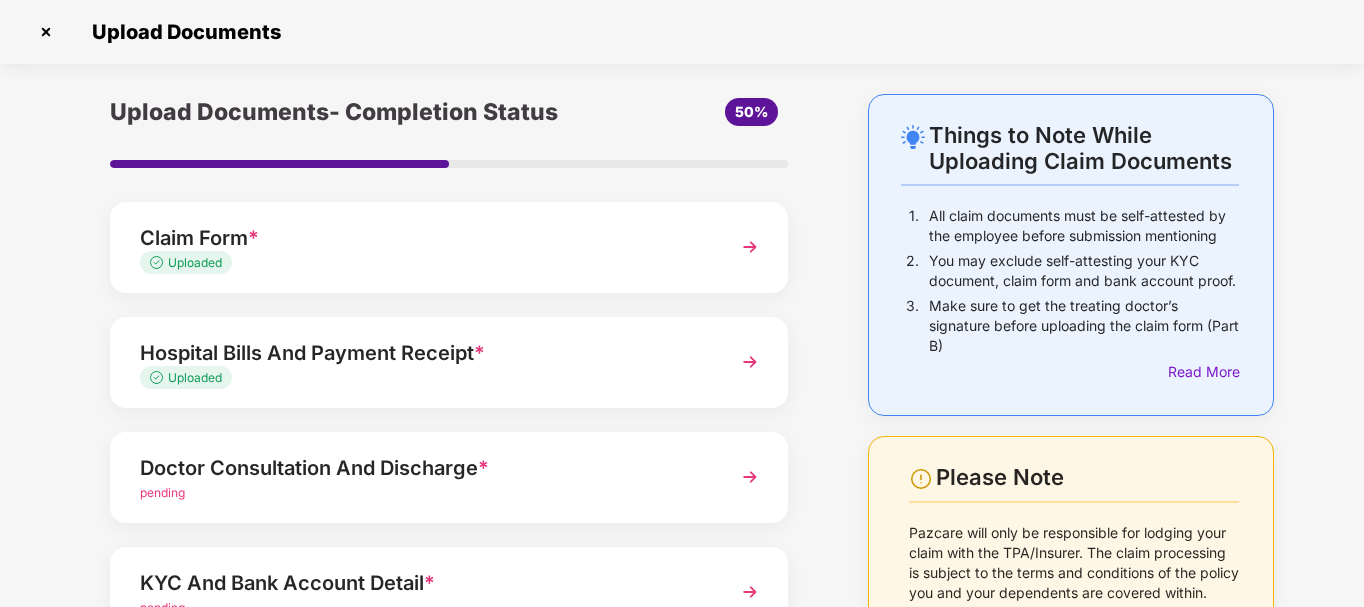 click on "Upload Documents- Completion Status 50% Claim Form * Uploaded  Hospital Bills And Payment Receipt * Uploaded  Doctor Consultation And Discharge * pending  KYC And Bank Account Detail * pending  Other Documents Upload documents like Doctor Prescription, Self attested file etc if available.   Save and Exit  Submit" at bounding box center [449, 489] 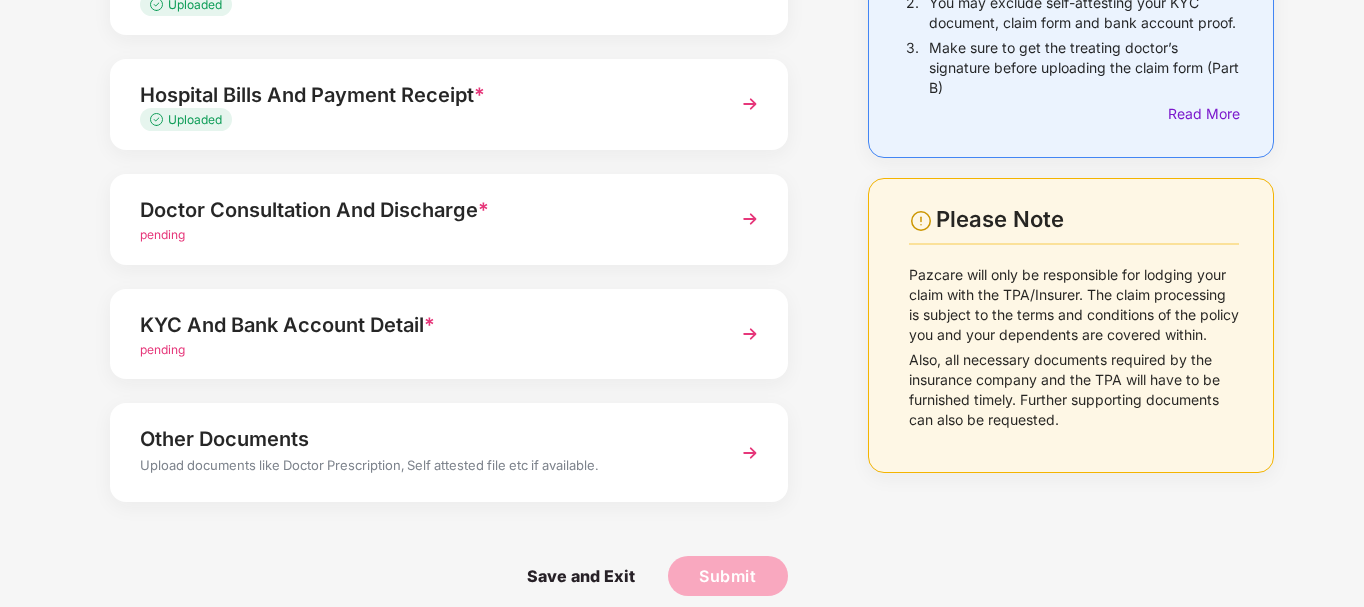 scroll, scrollTop: 277, scrollLeft: 0, axis: vertical 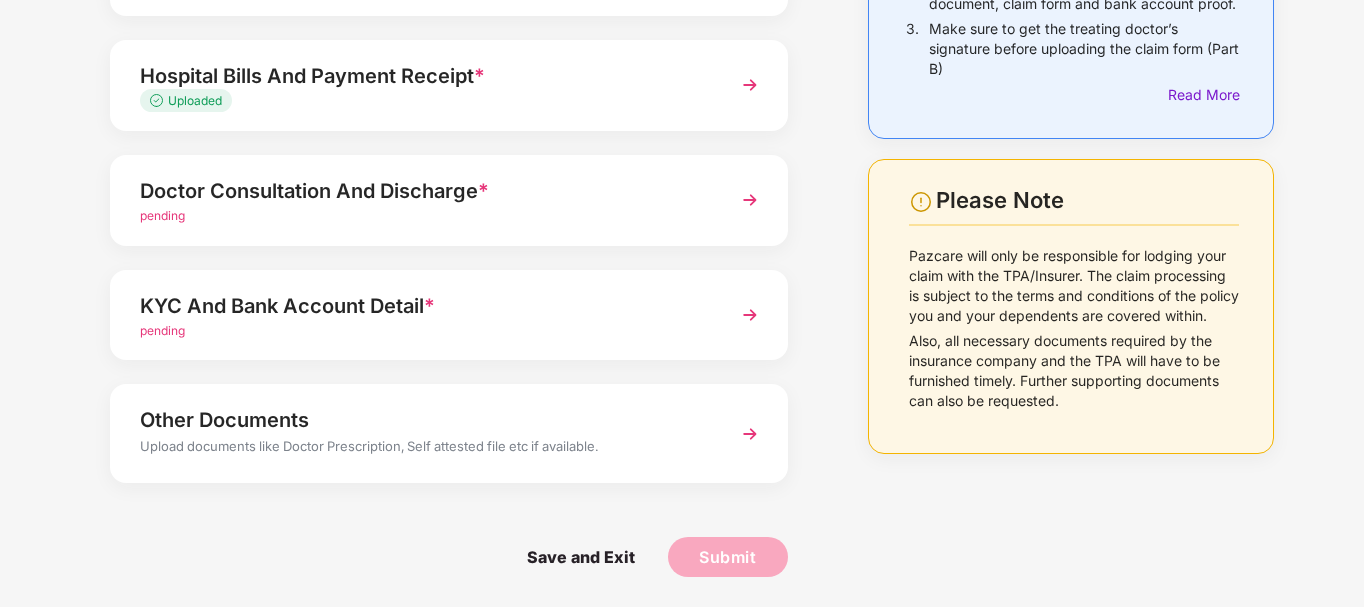 click on "Doctor Consultation And Discharge *" at bounding box center (423, 191) 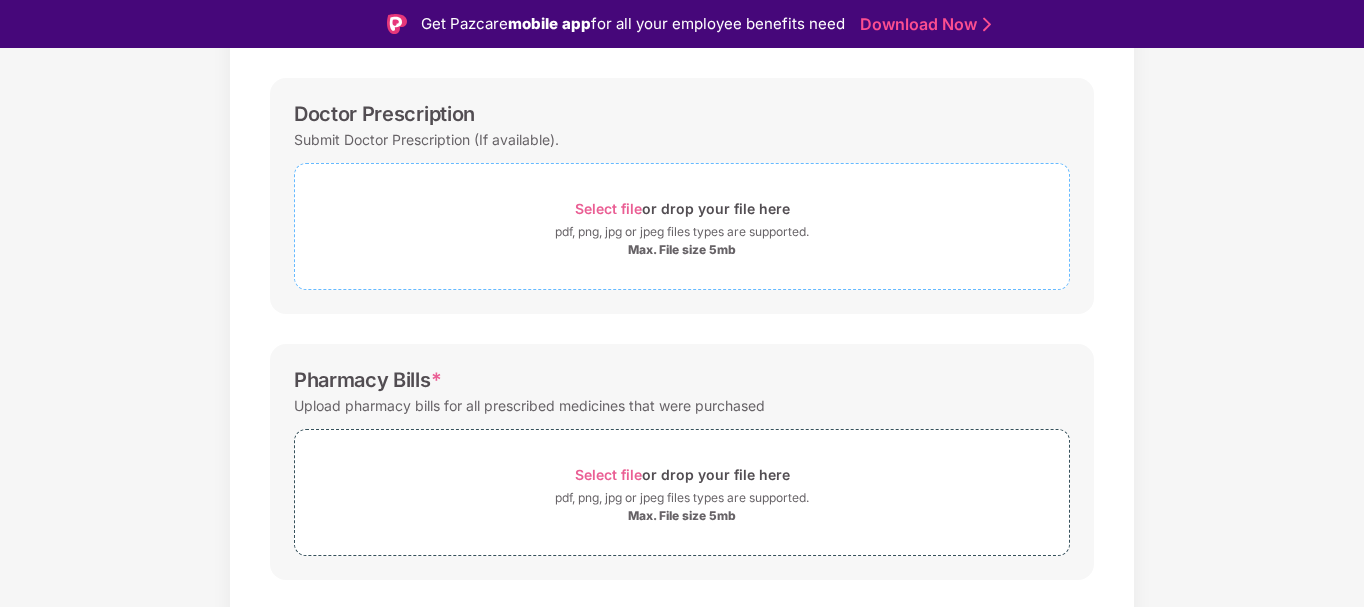 click on "Select file" at bounding box center [608, 208] 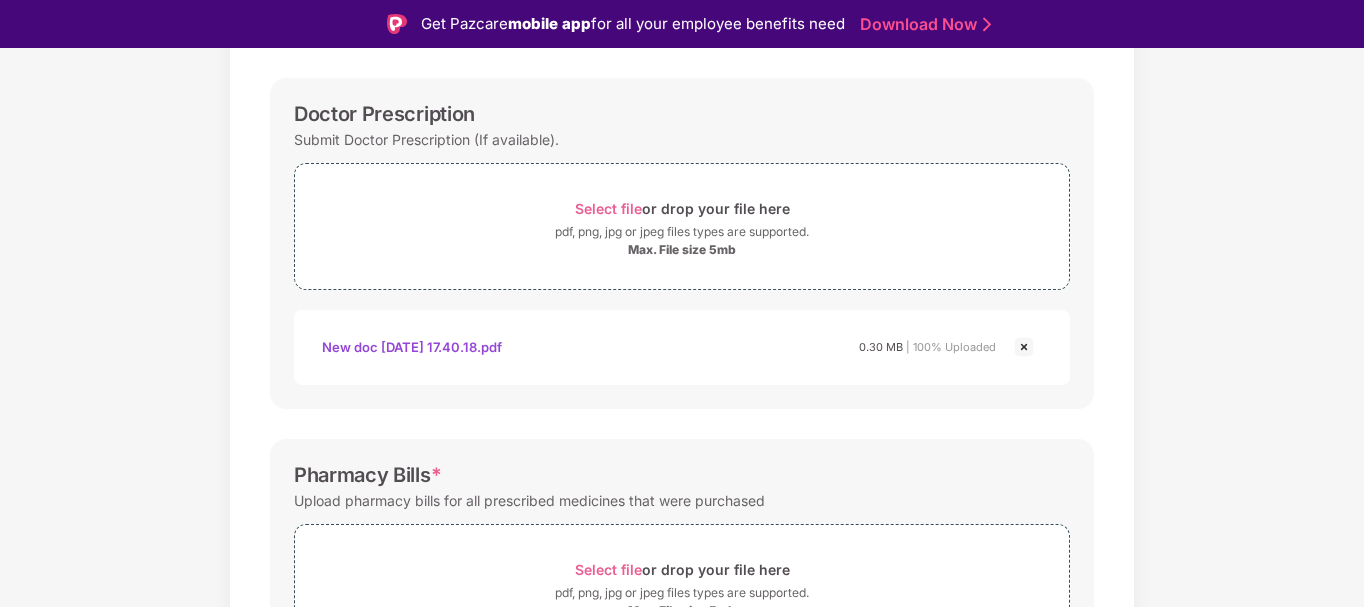 click on "Password protected files are not accepted Doctor Prescription Submit Doctor Prescription (If available).   Select file  or drop your file here pdf, png, jpg or jpeg files types are supported. Max. File size 5mb New Doc [DATE] 17.40.18.pdf   New doc [DATE] 17.40.18.pdf 0.30 MB    | 100% Uploaded Pharmacy Bills * Upload pharmacy bills for all prescribed medicines that were purchased   Select file  or drop your file here pdf, png, jpg or jpeg files types are supported. Max. File size 5mb   All Investigation Reports * Upload all original blood reports, X-Ray reports, [MEDICAL_DATA], CT scan, MRI, etc. against which you are claiming investigation bills   Select file  or drop your file here pdf, png, jpg or jpeg files types are supported. Max. File size 5mb    Save & Continue" at bounding box center (682, 518) 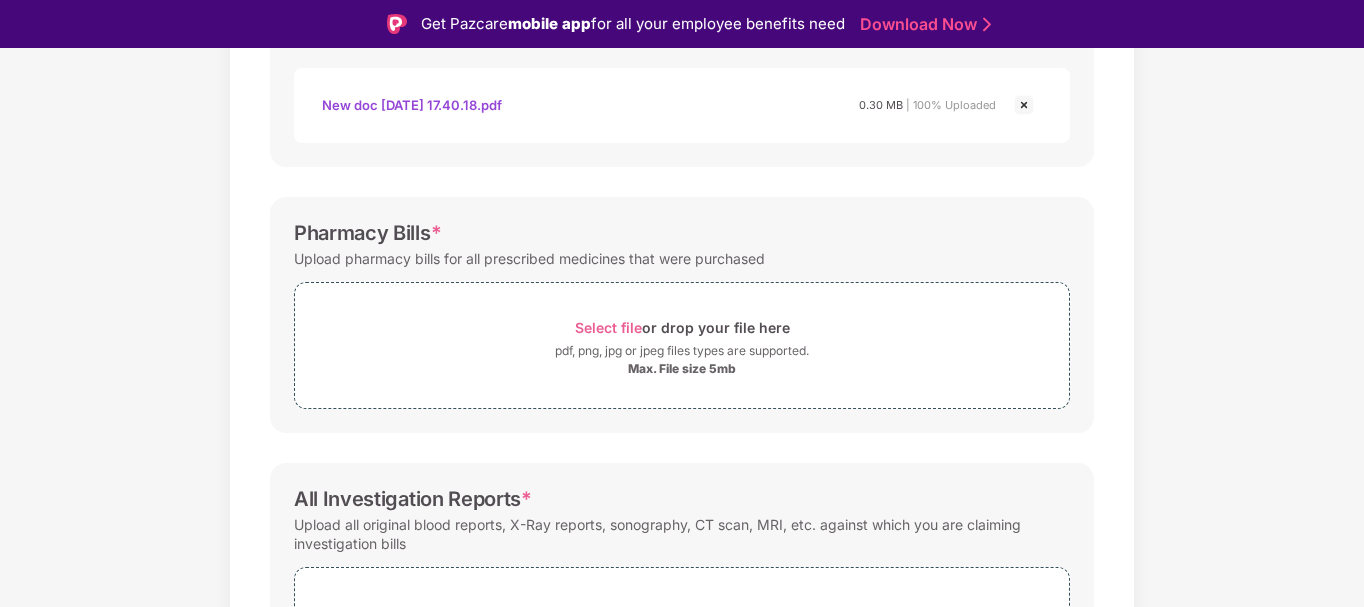 scroll, scrollTop: 703, scrollLeft: 0, axis: vertical 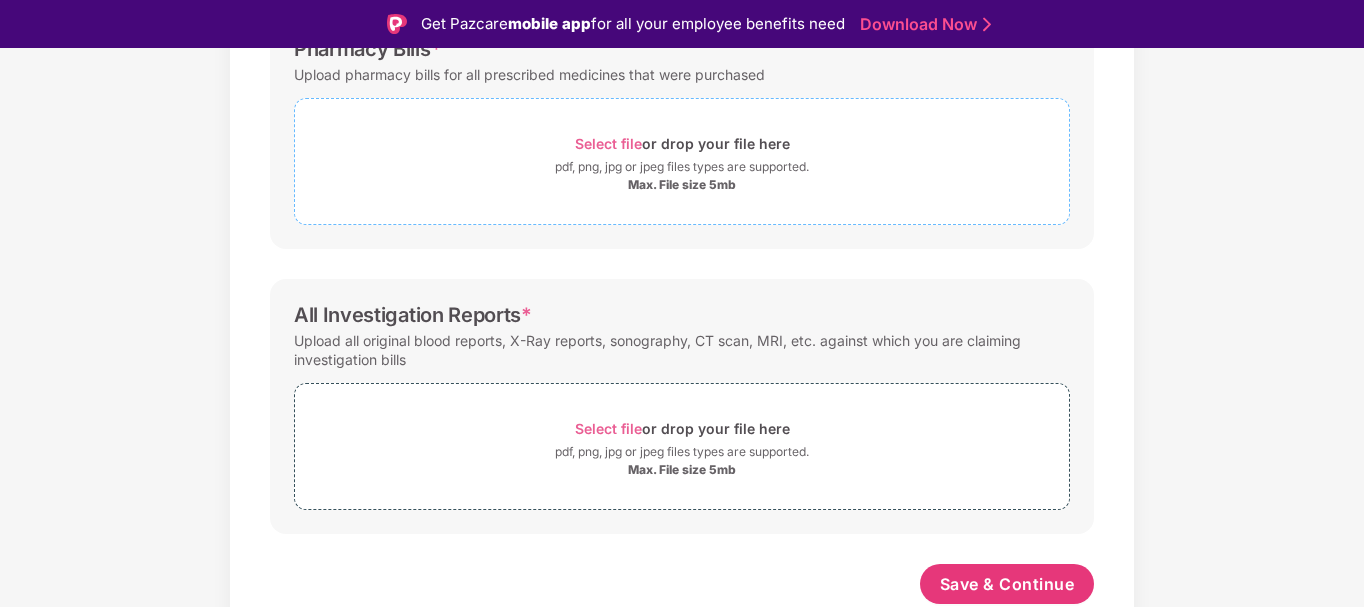 click on "Select file" at bounding box center [608, 143] 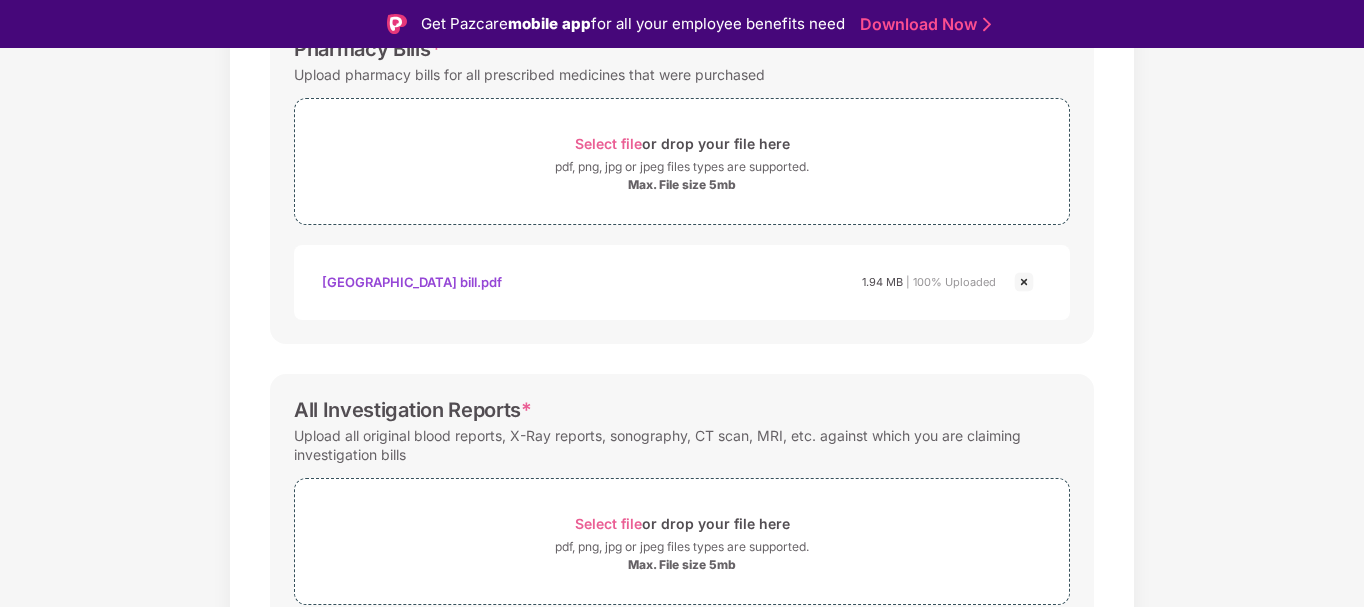 click on "Password protected files are not accepted Doctor Prescription Submit Doctor Prescription (If available).   Select file  or drop your file here pdf, png, jpg or jpeg files types are supported. Max. File size 5mb New Doc [DATE] 17.40.18.pdf   New doc [DATE] 17.40.18.pdf 0.30 MB    | 100% Uploaded Pharmacy Bills * Upload pharmacy bills for all prescribed medicines that were purchased   Select file  or drop your file here pdf, png, jpg or jpeg files types are supported. Max. File size 5mb Asha Hospital bill.pdf   Asha hospital bill.pdf 1.94 MB    | 100% Uploaded All Investigation Reports * Upload all original blood reports, X-Ray reports, [MEDICAL_DATA], CT scan, MRI, etc. against which you are claiming investigation bills   Select file  or drop your file here pdf, png, jpg or jpeg files types are supported. Max. File size 5mb    Save & Continue" at bounding box center (682, 139) 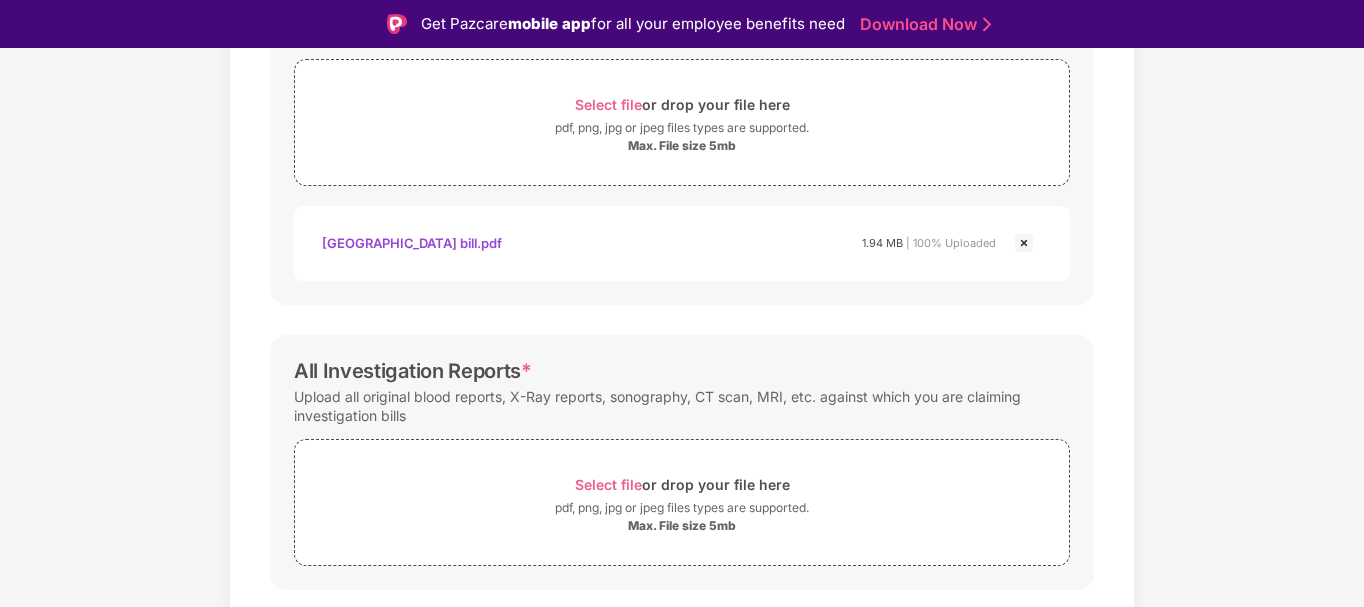 scroll, scrollTop: 743, scrollLeft: 0, axis: vertical 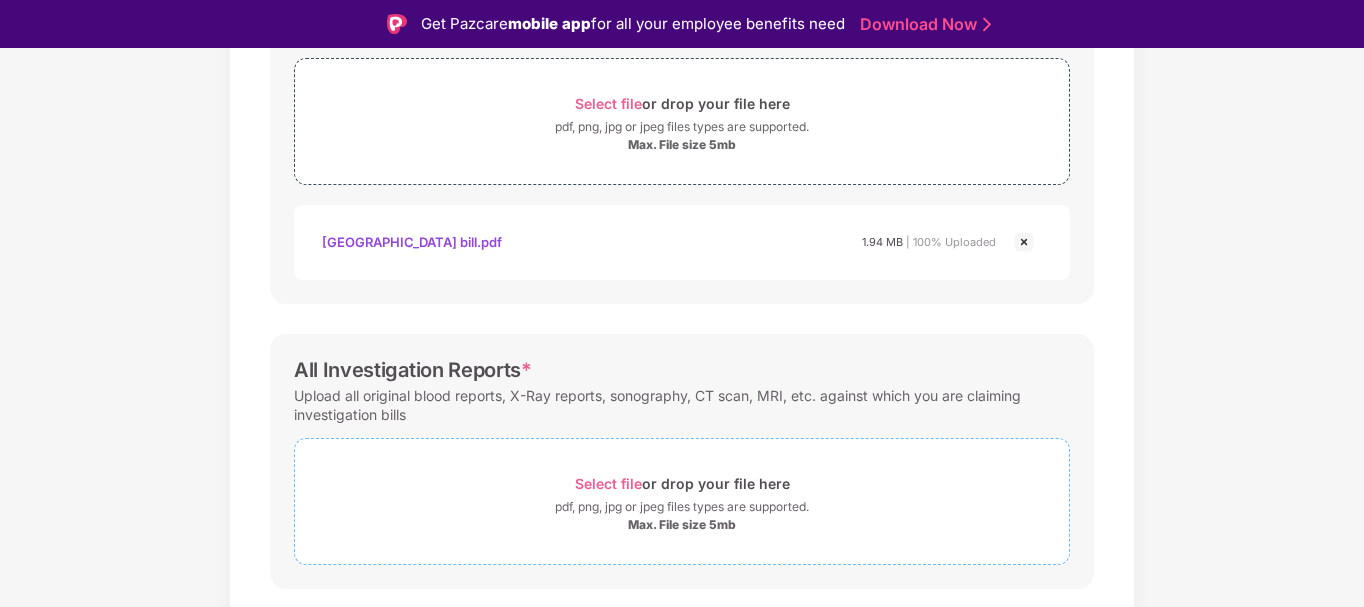 click on "Select file" at bounding box center [608, 483] 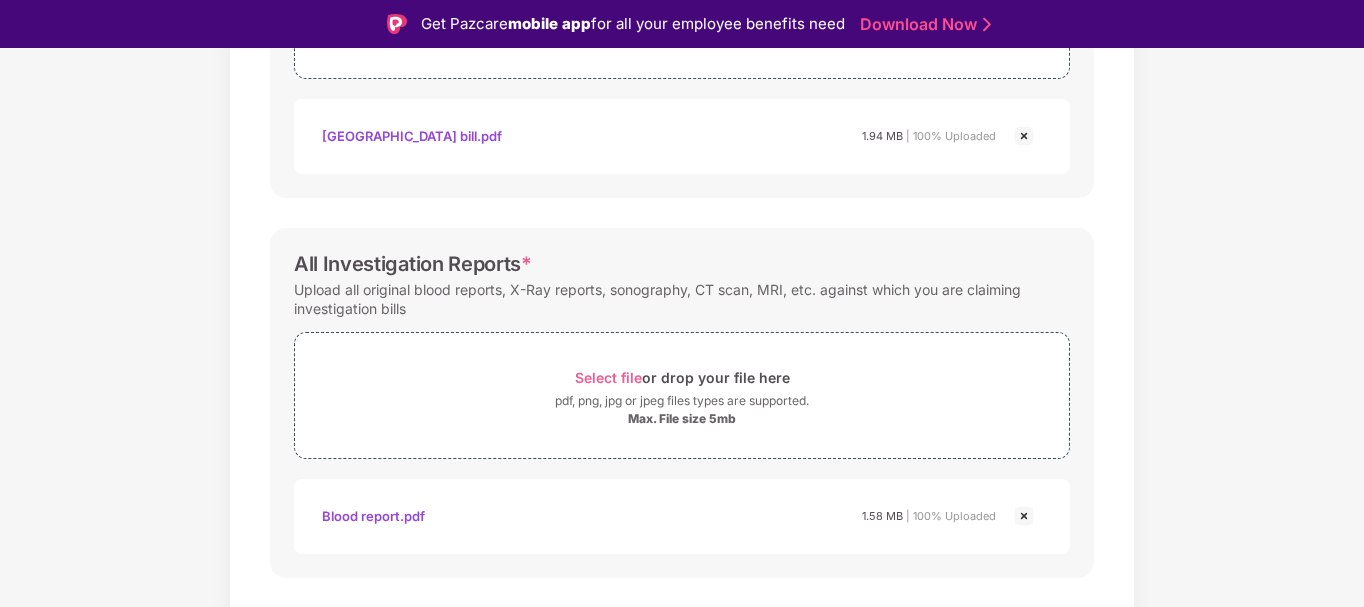 scroll, scrollTop: 893, scrollLeft: 0, axis: vertical 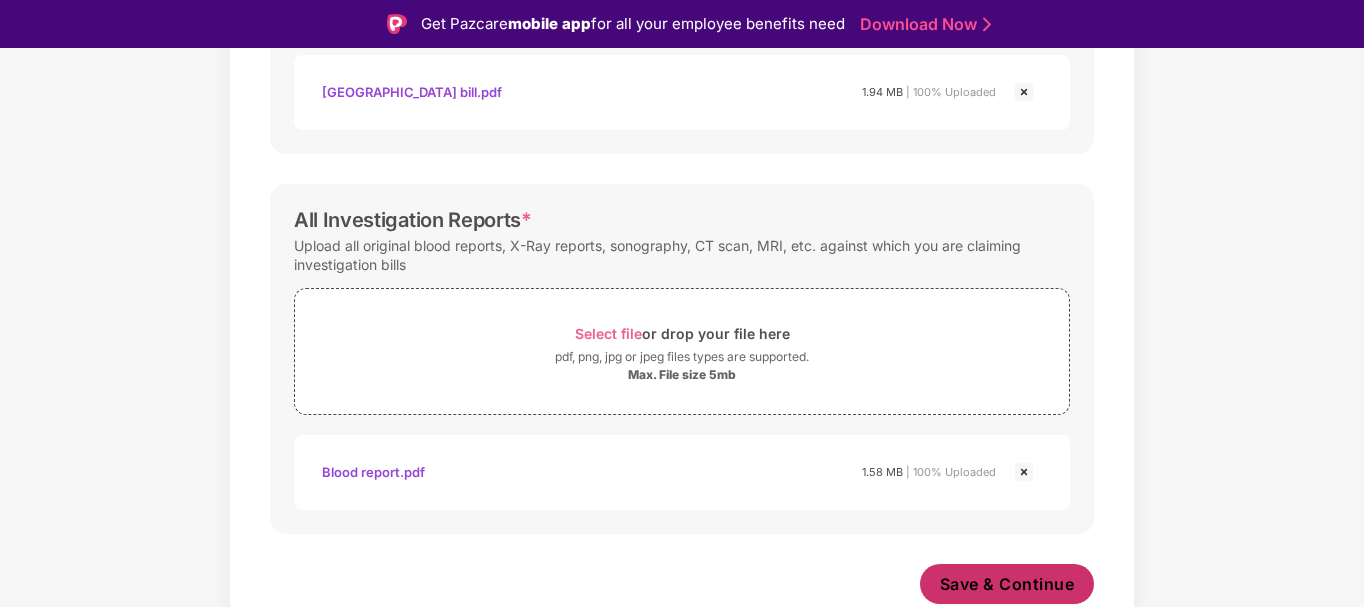 click on "Save & Continue" at bounding box center (1007, 584) 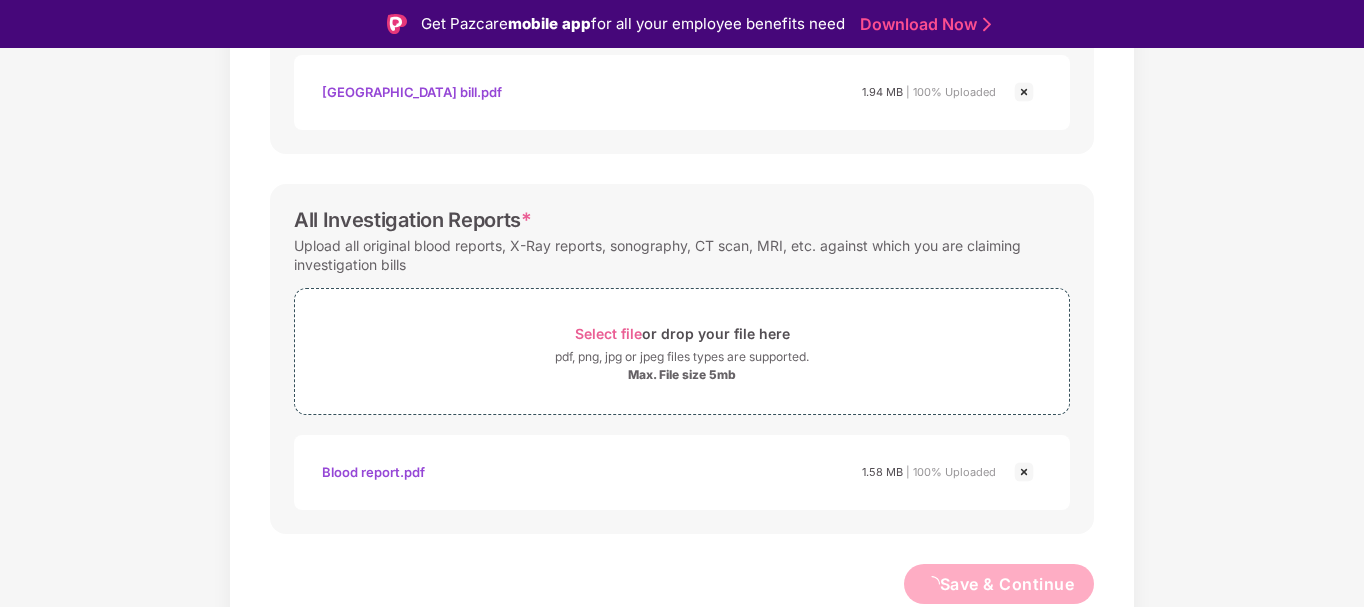 scroll, scrollTop: 0, scrollLeft: 0, axis: both 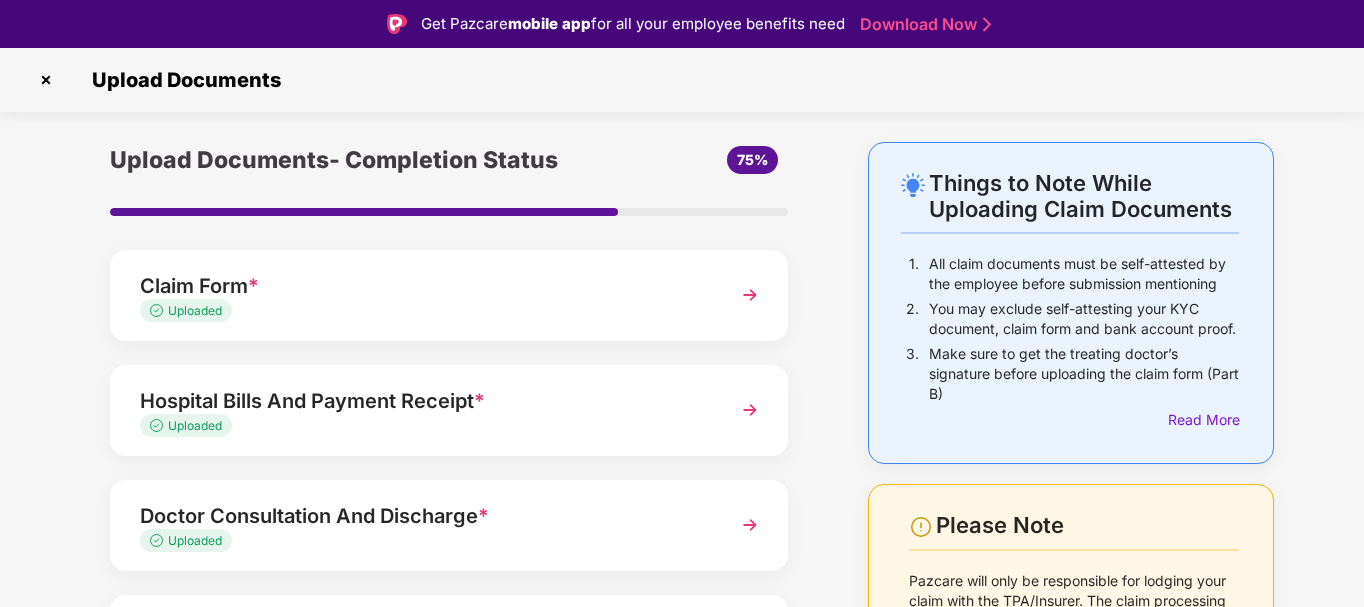 click on "Upload Documents- Completion Status 75% Claim Form * Uploaded  Hospital Bills And Payment Receipt * Uploaded  Doctor Consultation And Discharge * Uploaded  KYC And Bank Account Detail * pending  Other Documents Upload documents like Doctor Prescription, Self attested file etc if available.   Save and Exit  Submit" at bounding box center (449, 537) 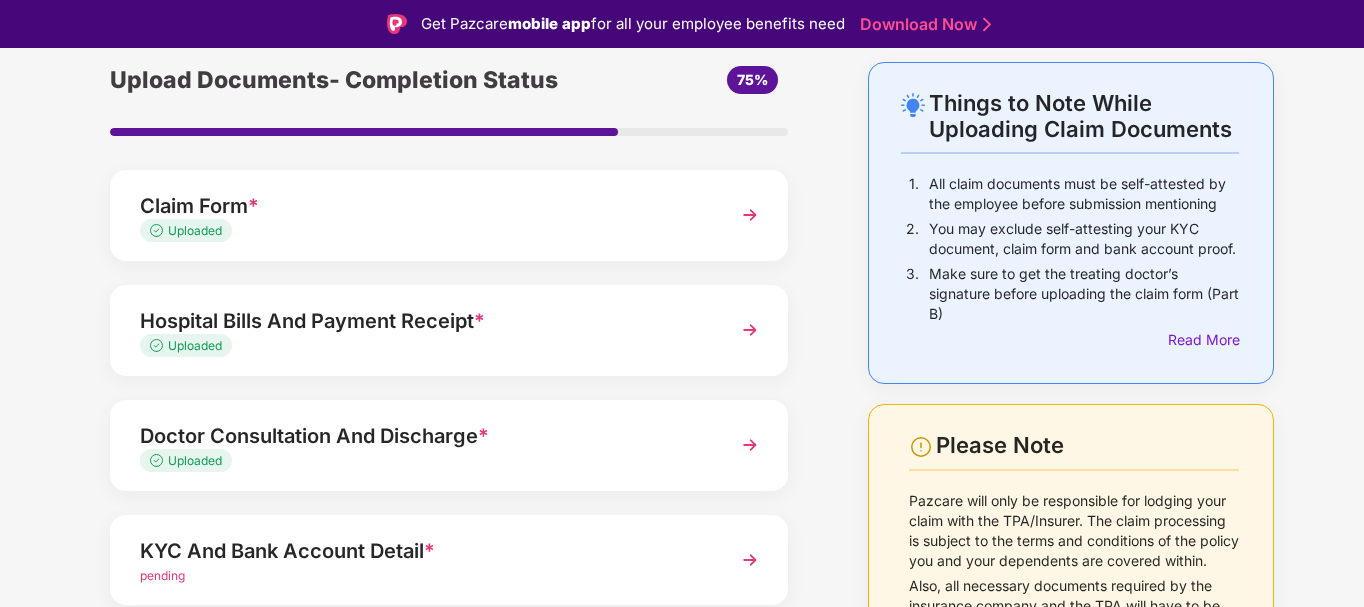 scroll, scrollTop: 141, scrollLeft: 0, axis: vertical 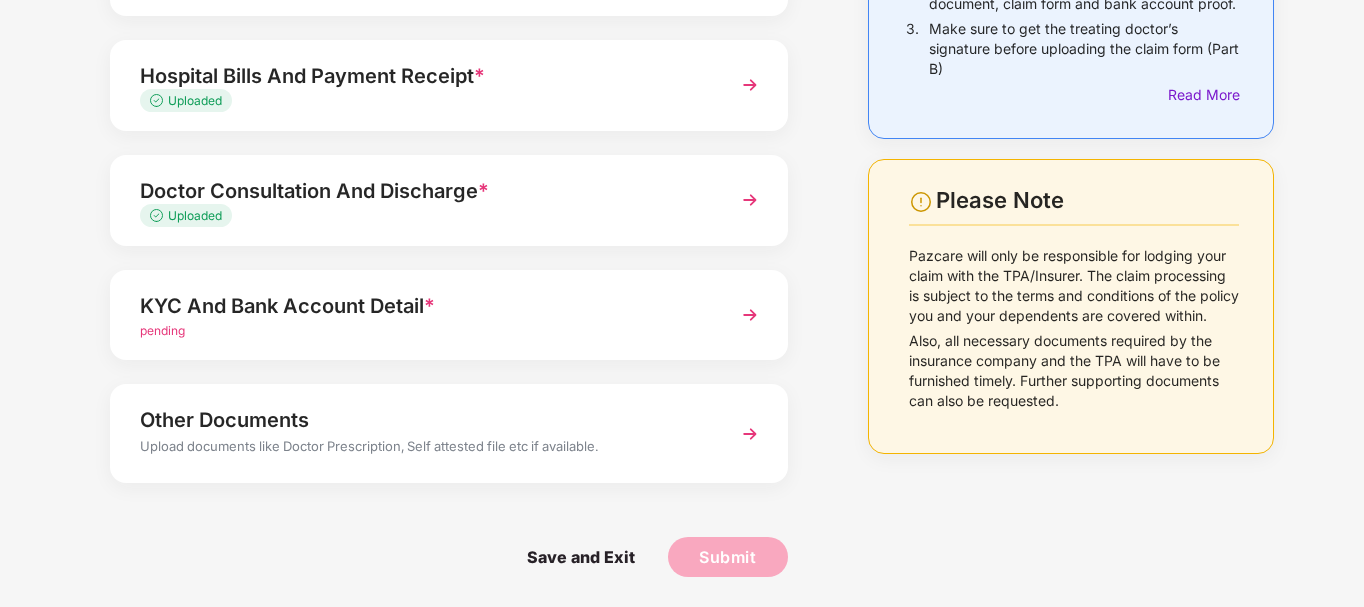 click on "KYC And Bank Account Detail *" at bounding box center (423, 306) 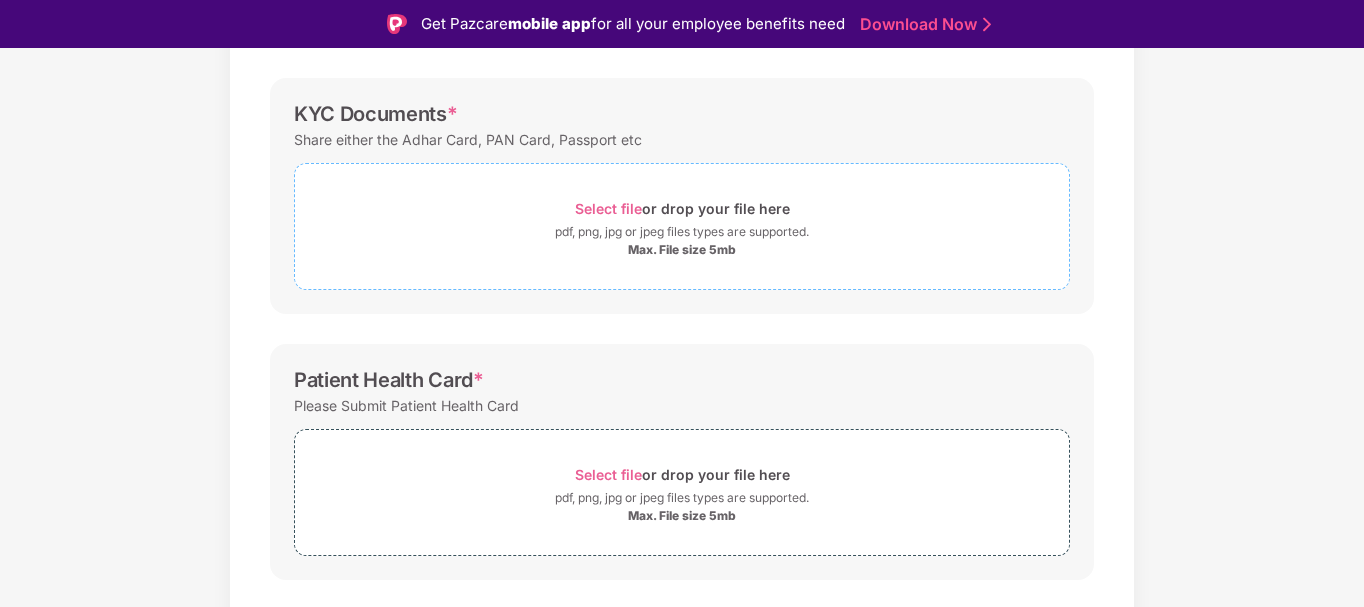 click on "Select file" at bounding box center [608, 208] 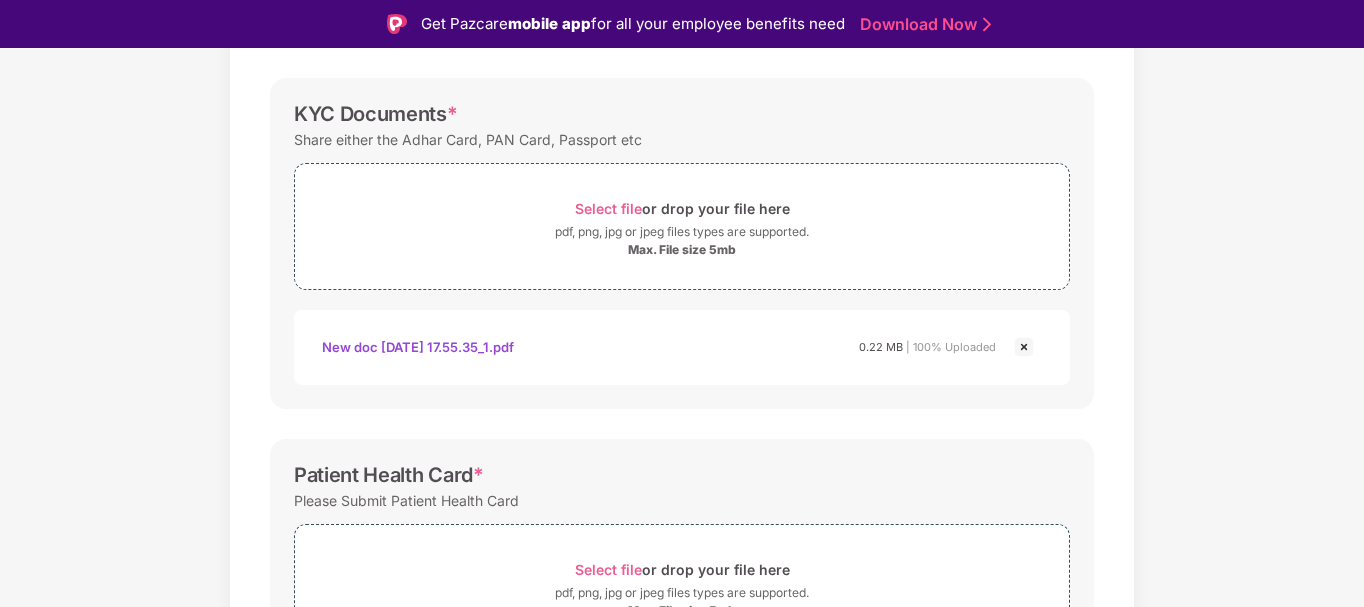 click on "Patient Health Card *" at bounding box center (682, 475) 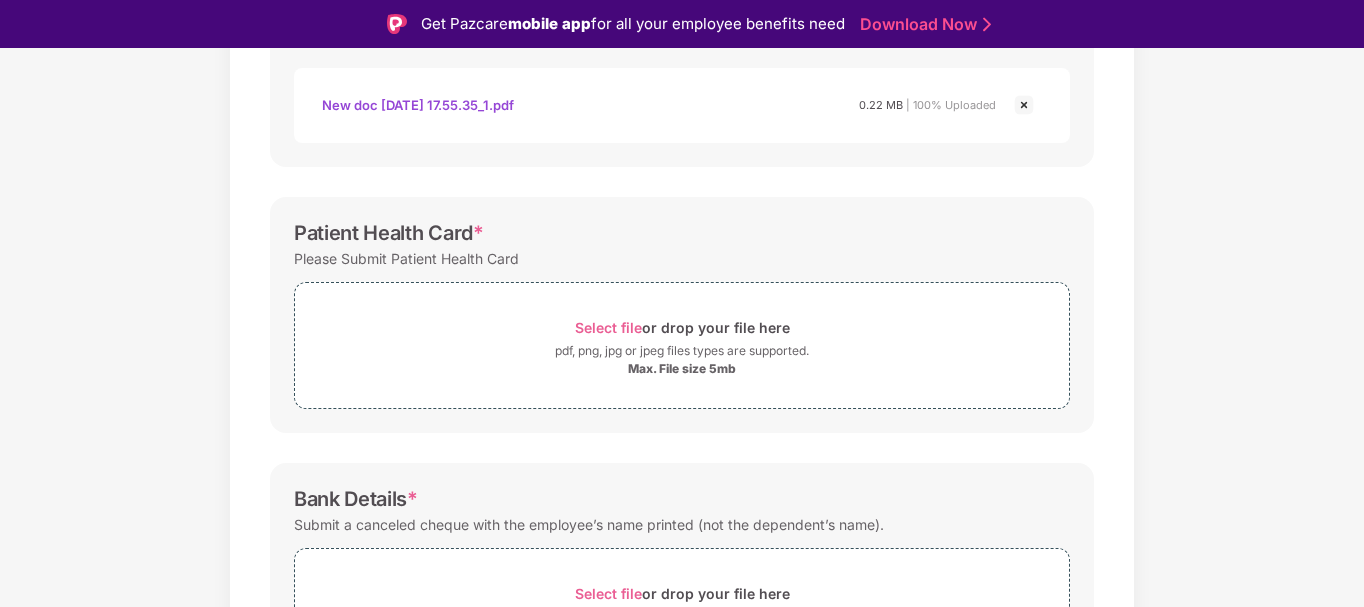 scroll, scrollTop: 684, scrollLeft: 0, axis: vertical 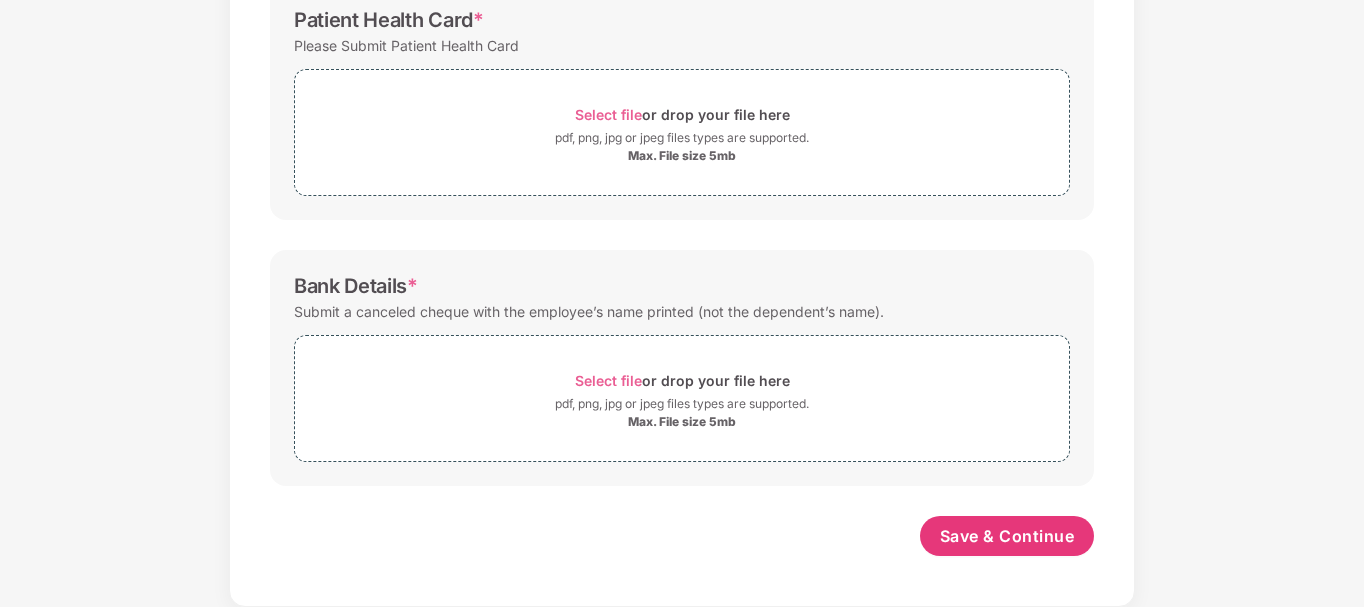 click on "Password protected files are not accepted KYC Documents * Share either the Adhar Card, PAN Card, Passport etc   Select file  or drop your file here pdf, png, jpg or jpeg files types are supported. Max. File size 5mb New Doc [DATE] 17.55.35_1.pdf   New doc [DATE] 17.55.35_1.pdf 0.22 MB    | 100% Uploaded Patient Health Card * Please Submit Patient Health Card    Select file  or drop your file here pdf, png, jpg or jpeg files types are supported. Max. File size 5mb   Bank Details * Submit a canceled cheque with the employee’s name printed (not the dependent’s name).   Select file  or drop your file here pdf, png, jpg or jpeg files types are supported. Max. File size 5mb    Save & Continue" at bounding box center [682, 53] 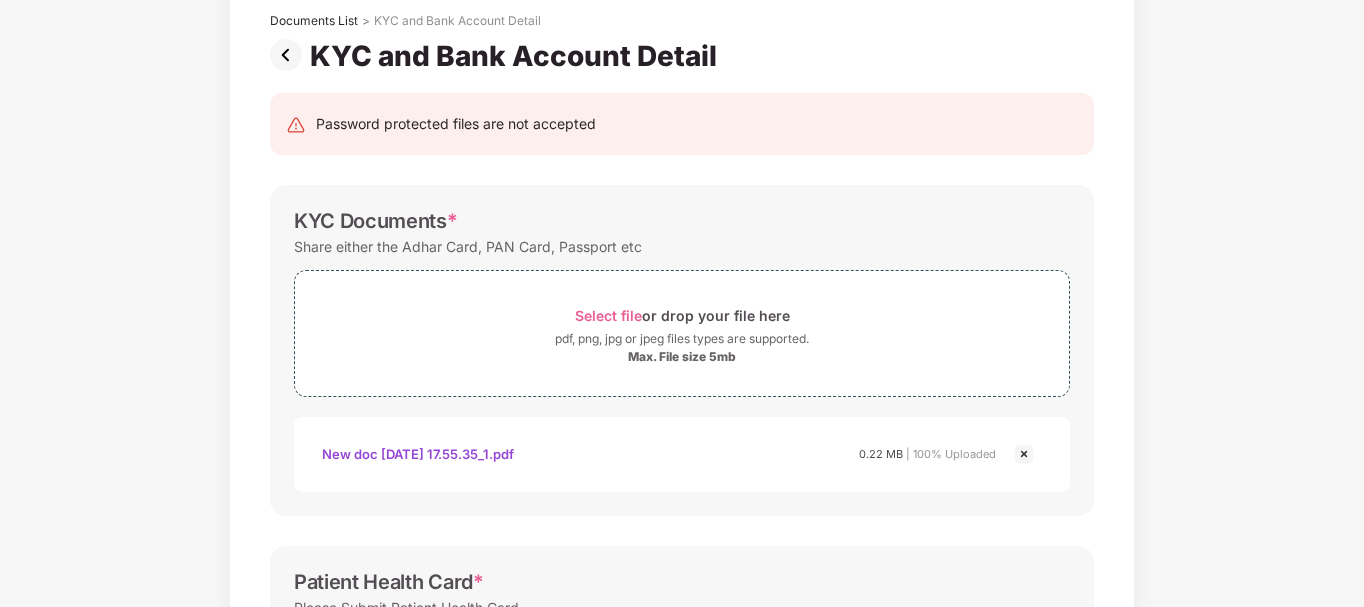 scroll, scrollTop: 124, scrollLeft: 0, axis: vertical 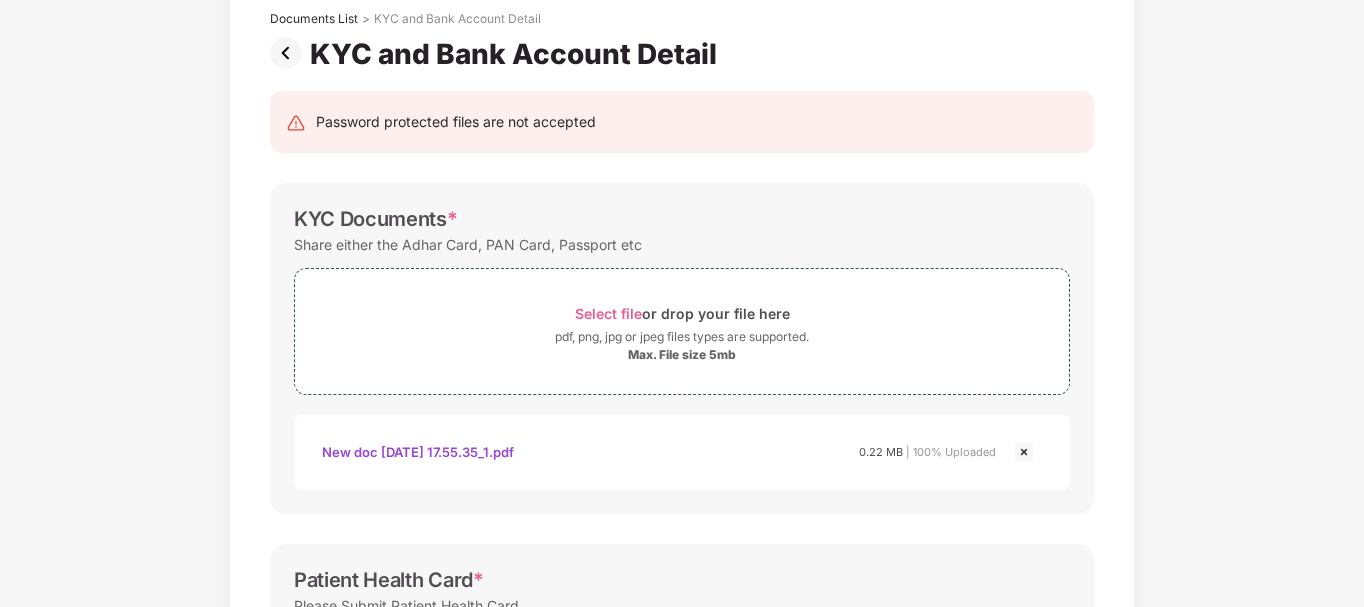 click at bounding box center (1024, 452) 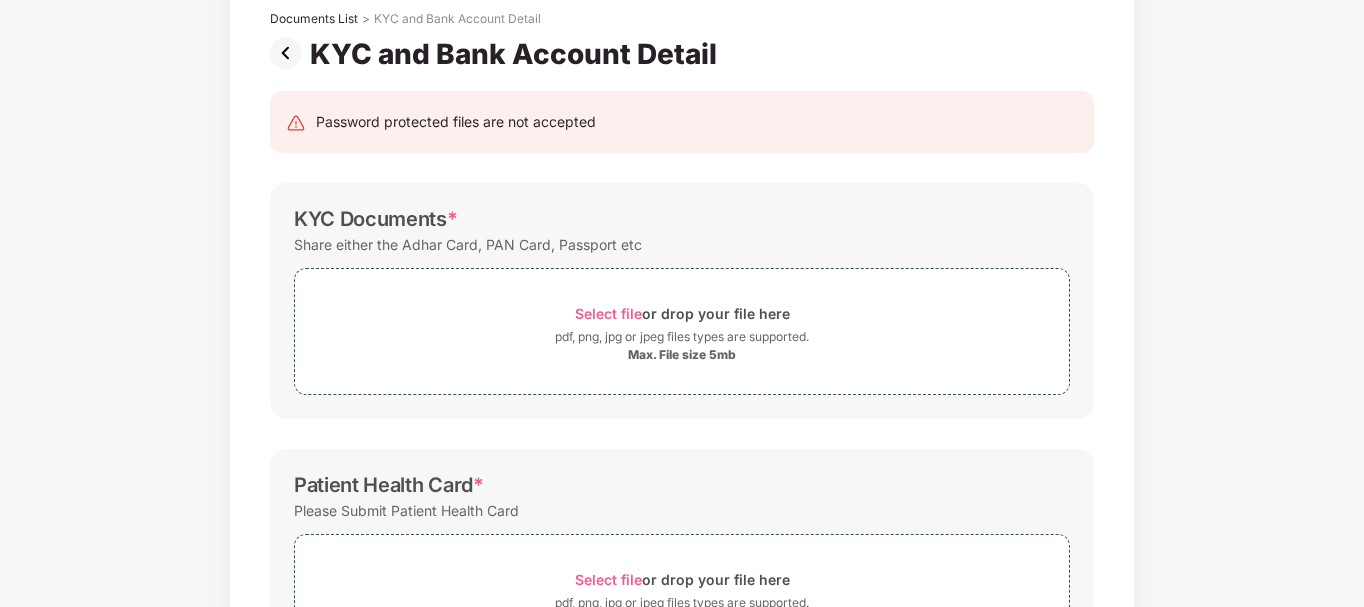click on "Password protected files are not accepted KYC Documents * Share either the Adhar Card, PAN Card, Passport etc   Select file  or drop your file here pdf, png, jpg or jpeg files types are supported. Max. File size 5mb New Doc [DATE] 17.55.35_1.pdf   Patient Health Card * Please Submit Patient Health Card    Select file  or drop your file here pdf, png, jpg or jpeg files types are supported. Max. File size 5mb   Bank Details * Submit a canceled cheque with the employee’s name printed (not the dependent’s name).   Select file  or drop your file here pdf, png, jpg or jpeg files types are supported. Max. File size 5mb    Save & Continue" at bounding box center [682, 566] 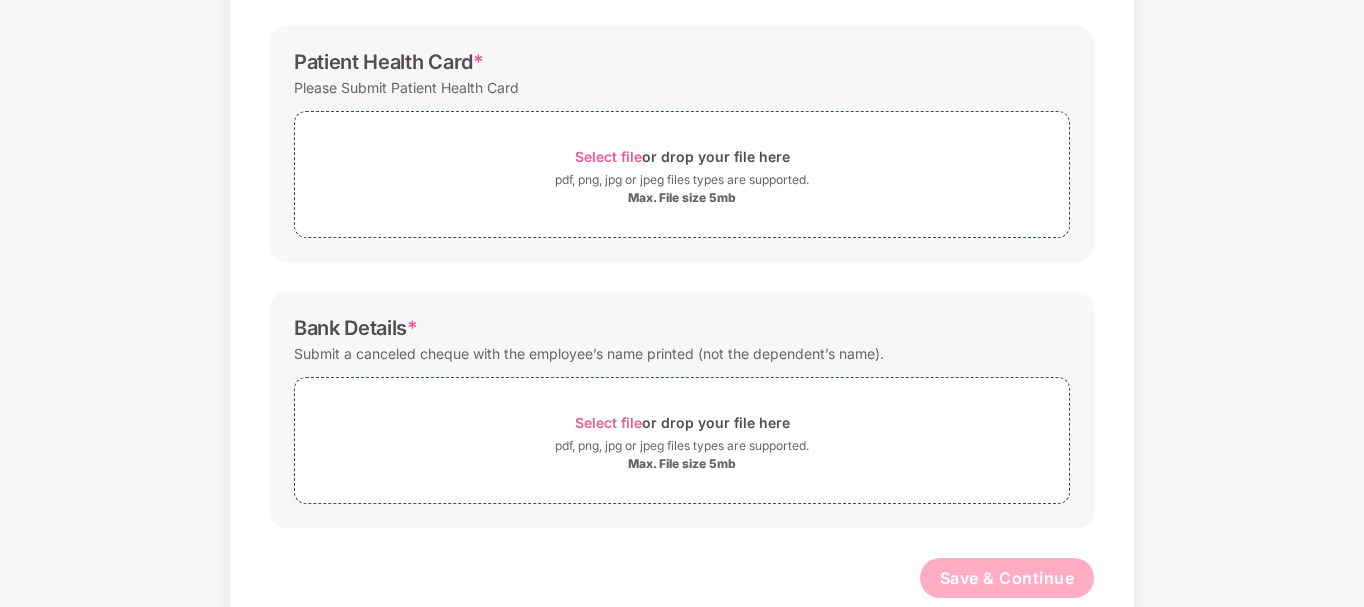 scroll, scrollTop: 589, scrollLeft: 0, axis: vertical 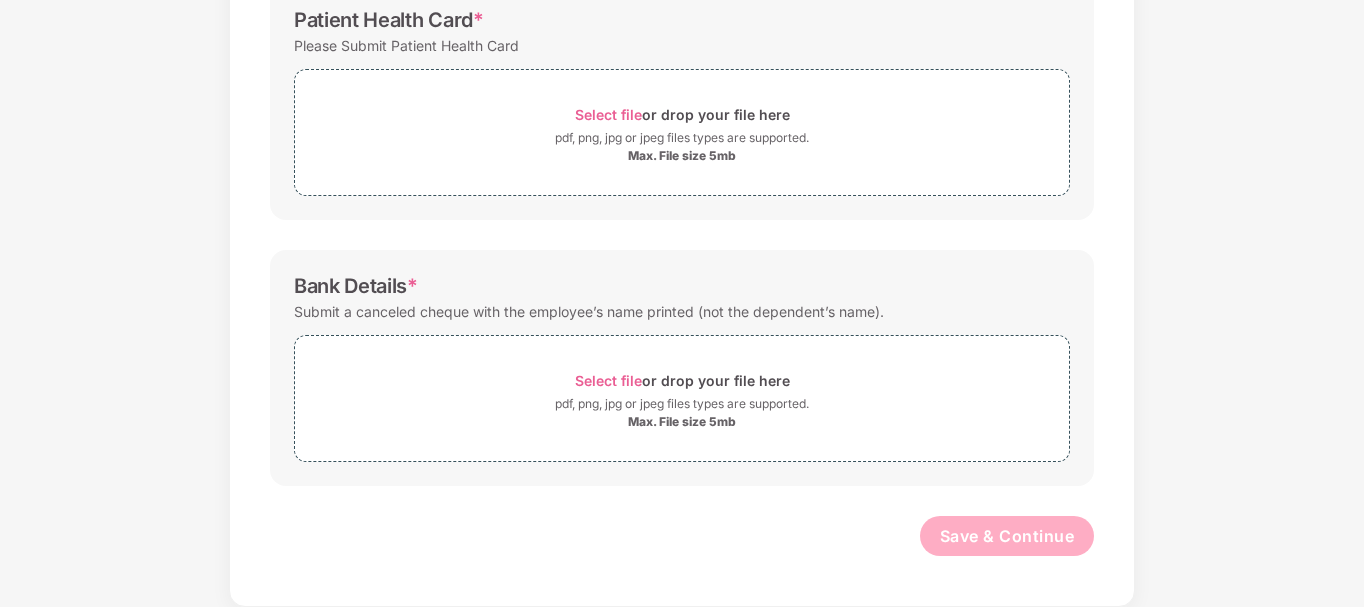 click on "Password protected files are not accepted KYC Documents * Share either the Adhar Card, PAN Card, Passport etc   Select file  or drop your file here pdf, png, jpg or jpeg files types are supported. Max. File size 5mb New Doc [DATE] 17.55.35_1.pdf   Patient Health Card * Please Submit Patient Health Card    Select file  or drop your file here pdf, png, jpg or jpeg files types are supported. Max. File size 5mb   Bank Details * Submit a canceled cheque with the employee’s name printed (not the dependent’s name).   Select file  or drop your file here pdf, png, jpg or jpeg files types are supported. Max. File size 5mb    Save & Continue" at bounding box center (682, 101) 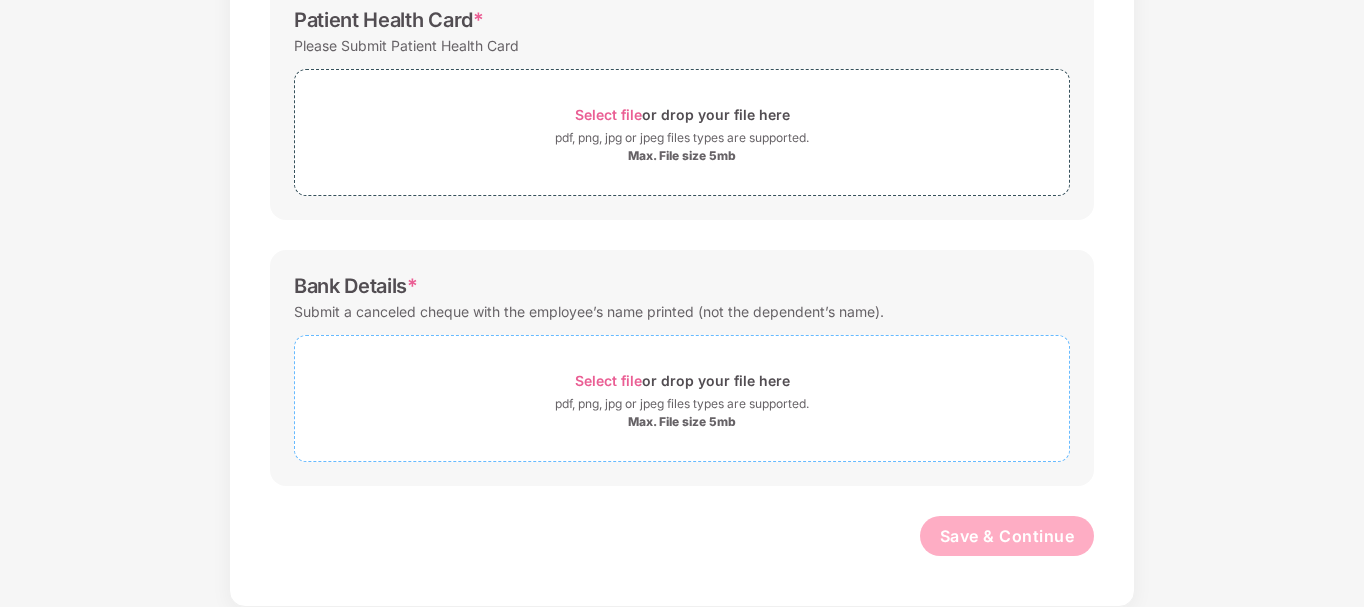 click on "Select file" at bounding box center [608, 380] 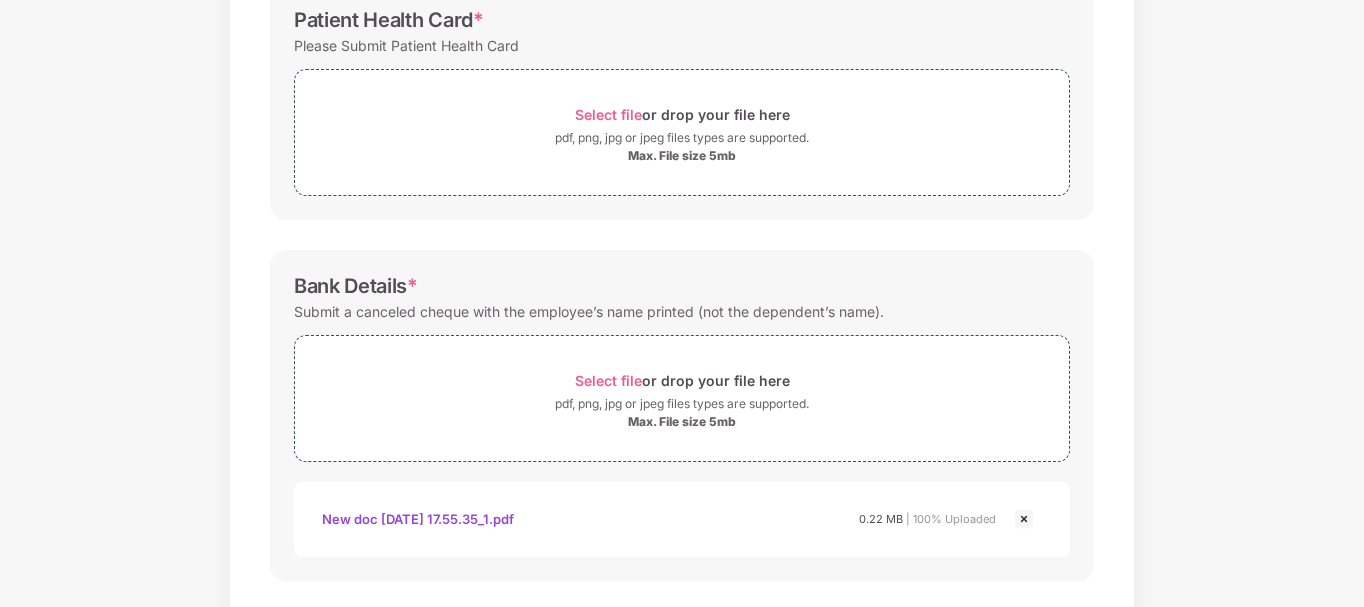 scroll, scrollTop: 586, scrollLeft: 0, axis: vertical 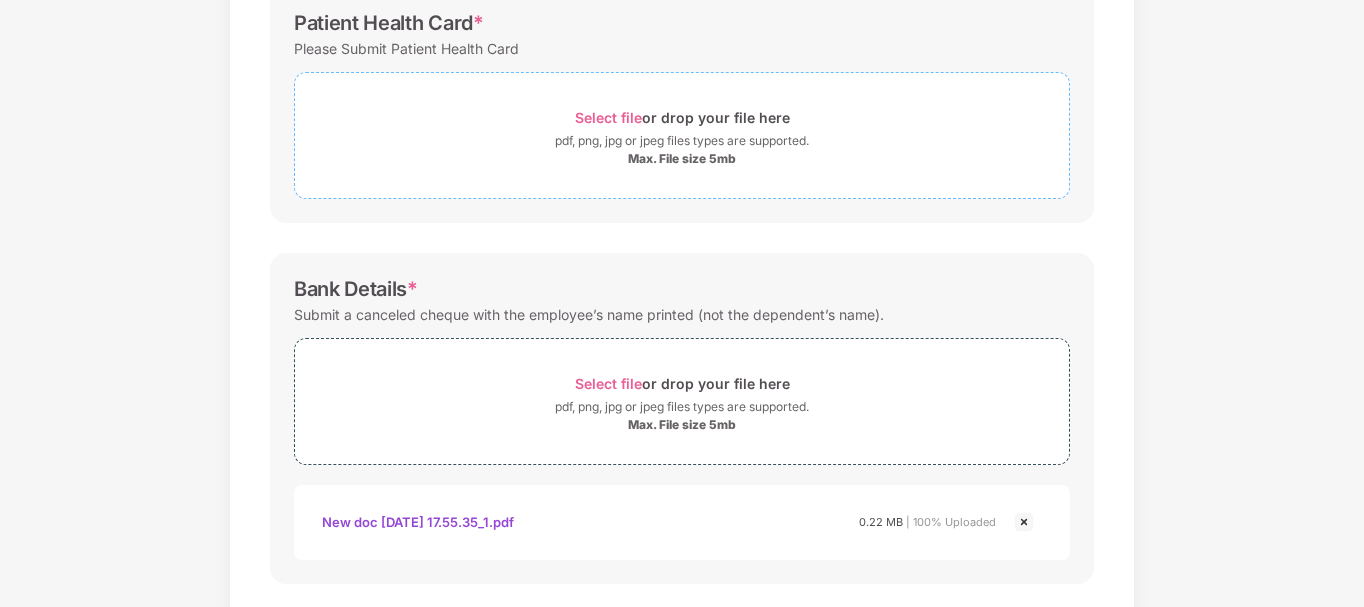 click on "Select file" at bounding box center [608, 117] 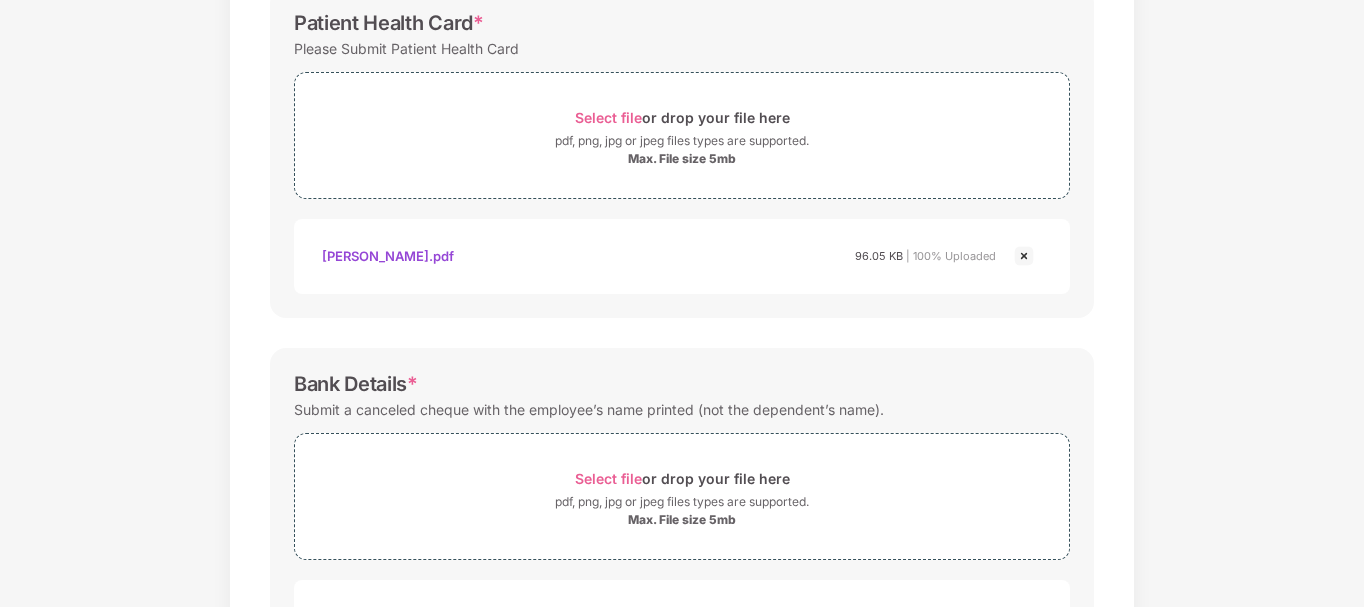 click on "Password protected files are not accepted KYC Documents * Share either the Adhar Card, PAN Card, Passport etc   Select file  or drop your file here pdf, png, jpg or jpeg files types are supported. Max. File size 5mb New Doc [DATE] 17.55.35_1.pdf   Patient Health Card * Please Submit Patient Health Card    Select file  or drop your file here pdf, png, jpg or jpeg files types are supported. Max. File size 5mb [PERSON_NAME]-Ecard.pdf   [PERSON_NAME]-ecard.pdf 96.05 KB    | 100% Uploaded Bank Details * Submit a canceled cheque with the employee’s name printed (not the dependent’s name).   Select file  or drop your file here pdf, png, jpg or jpeg files types are supported. Max. File size 5mb New Doc [DATE] 17.55.35_1.pdf   New doc [DATE] 17.55.35_1.pdf 0.22 MB    | 100% Uploaded  Save & Continue" at bounding box center [682, 199] 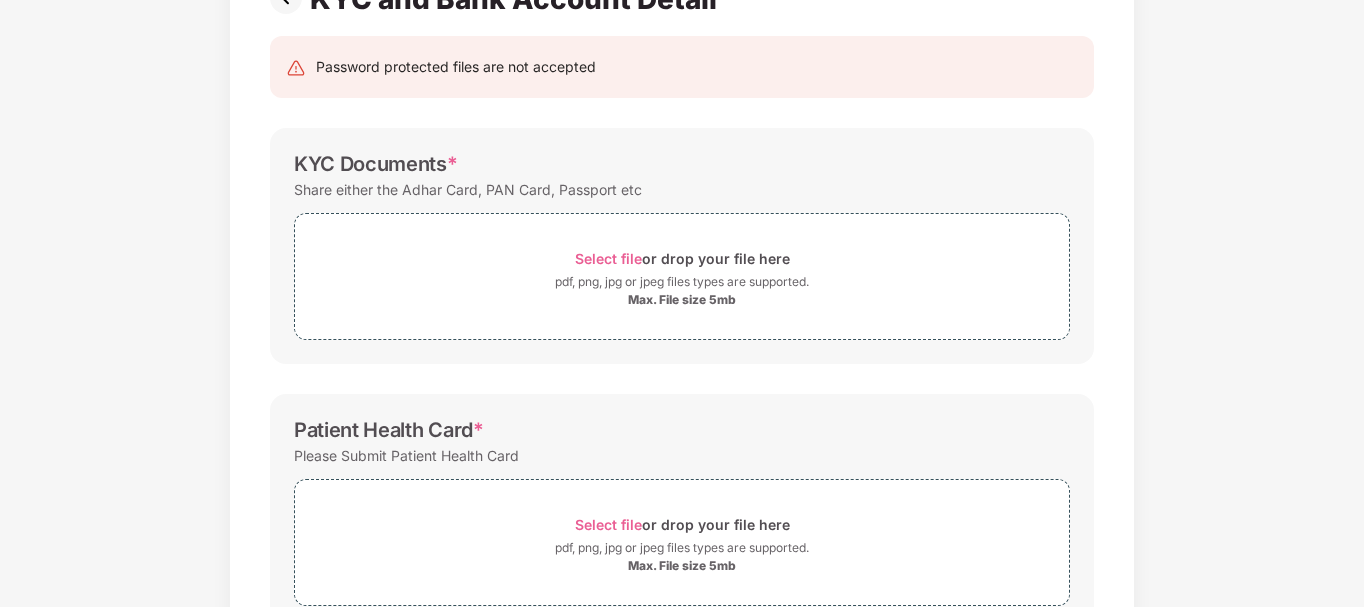 scroll, scrollTop: 146, scrollLeft: 0, axis: vertical 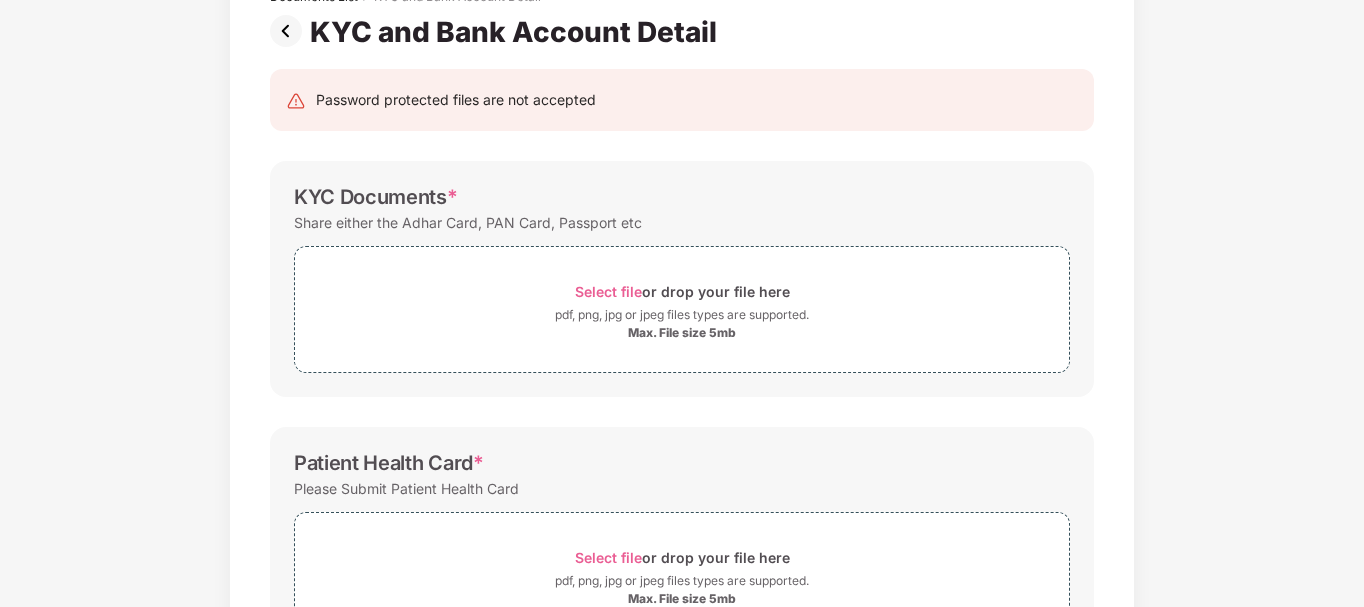 click on "Password protected files are not accepted KYC Documents * Share either the Adhar Card, PAN Card, Passport etc   Select file  or drop your file here pdf, png, jpg or jpeg files types are supported. Max. File size 5mb New Doc [DATE] 17.55.35_1.pdf   Patient Health Card * Please Submit Patient Health Card    Select file  or drop your file here pdf, png, jpg or jpeg files types are supported. Max. File size 5mb [PERSON_NAME]-Ecard.pdf   [PERSON_NAME]-ecard.pdf 96.05 KB    | 100% Uploaded Bank Details * Submit a canceled cheque with the employee’s name printed (not the dependent’s name).   Select file  or drop your file here pdf, png, jpg or jpeg files types are supported. Max. File size 5mb New Doc [DATE] 17.55.35_1.pdf   New doc [DATE] 17.55.35_1.pdf 0.22 MB    | 100% Uploaded  Save & Continue" at bounding box center (682, 639) 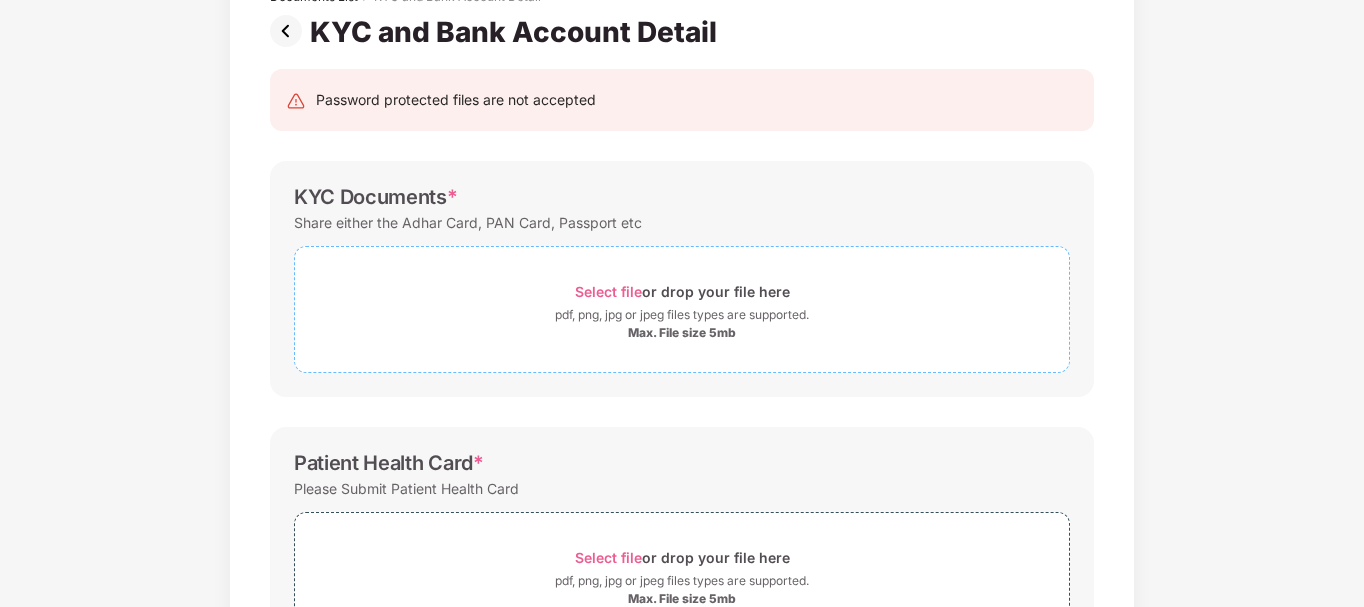 click on "Select file" at bounding box center [608, 291] 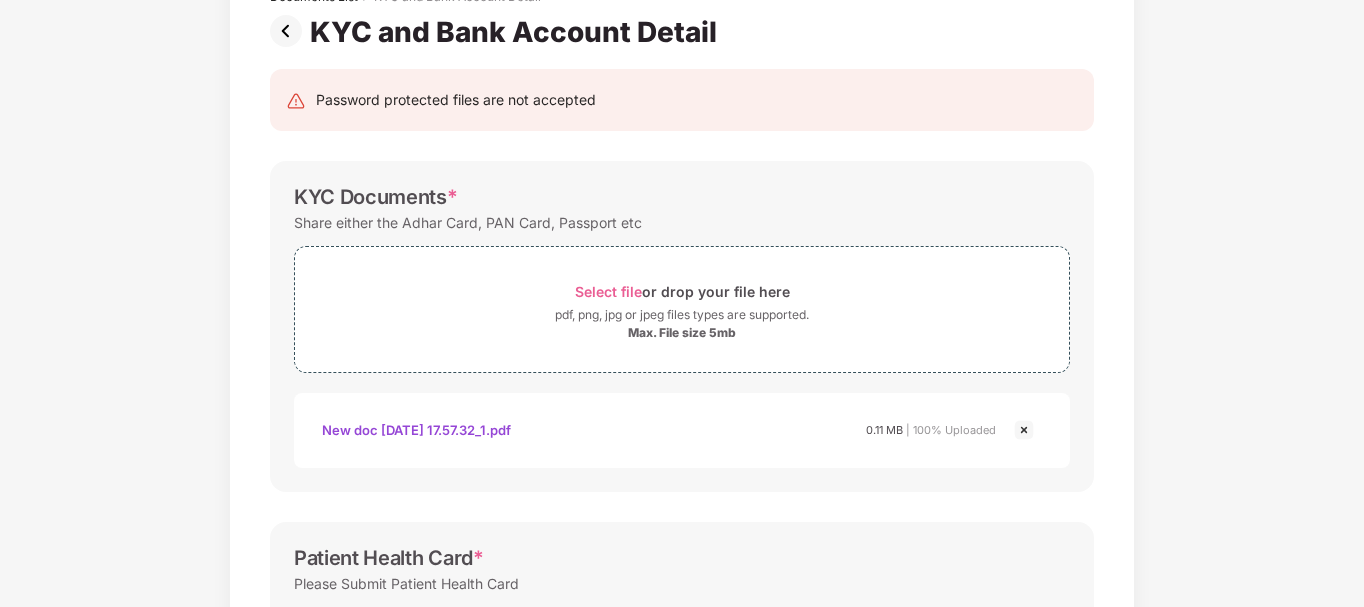 click on "Password protected files are not accepted KYC Documents * Share either the Adhar Card, PAN Card, Passport etc   Select file  or drop your file here pdf, png, jpg or jpeg files types are supported. Max. File size 5mb New Doc [DATE] 17.57.32_1.pdf   New doc [DATE] 17.57.32_1.pdf 0.11 MB    | 100% Uploaded Patient Health Card * Please Submit Patient Health Card    Select file  or drop your file here pdf, png, jpg or jpeg files types are supported. Max. File size 5mb [PERSON_NAME]-Ecard.pdf   [PERSON_NAME]-ecard.pdf 96.05 KB    | 100% Uploaded Bank Details * Submit a canceled cheque with the employee’s name printed (not the dependent’s name).   Select file  or drop your file here pdf, png, jpg or jpeg files types are supported. Max. File size 5mb New Doc [DATE] 17.55.35_1.pdf   New doc [DATE] 17.55.35_1.pdf 0.22 MB    | 100% Uploaded  Save & Continue" at bounding box center [682, 686] 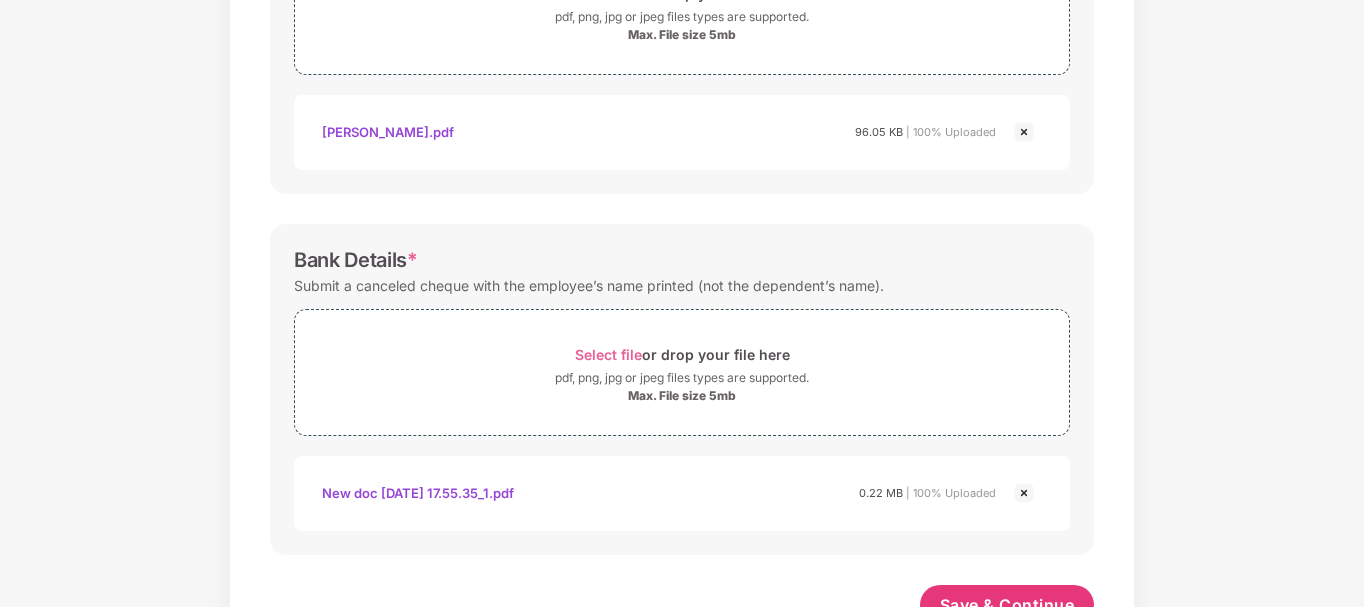 scroll, scrollTop: 797, scrollLeft: 0, axis: vertical 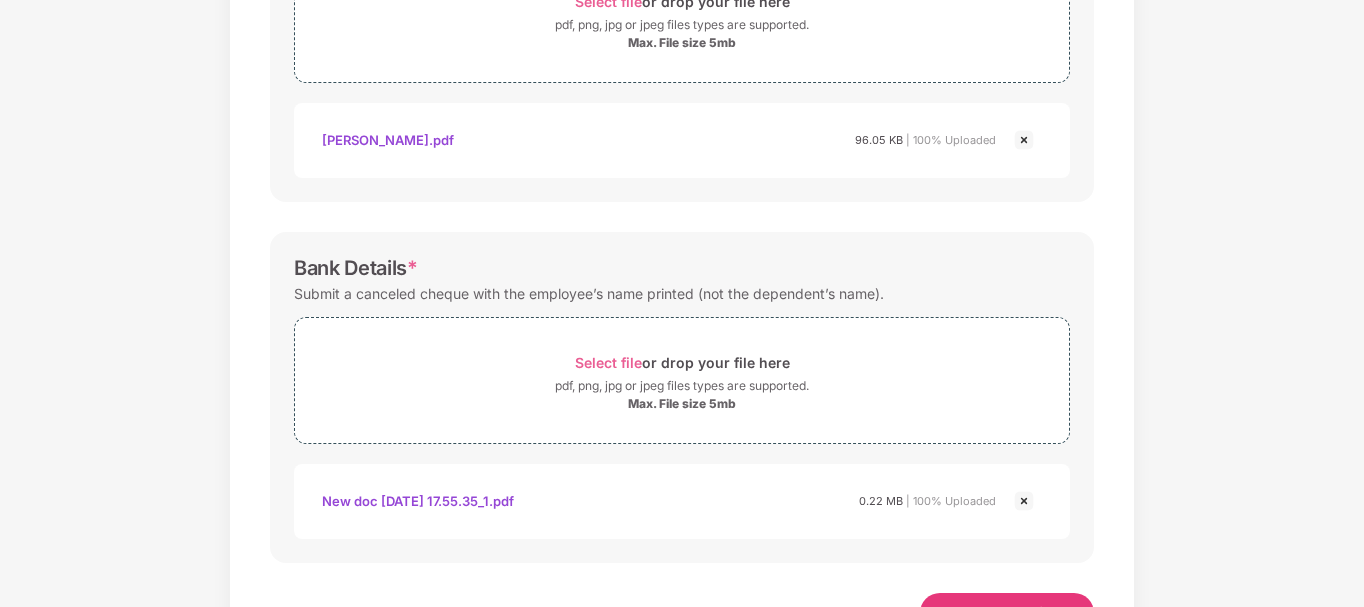 click on "Password protected files are not accepted KYC Documents * Share either the Adhar Card, PAN Card, Passport etc   Select file  or drop your file here pdf, png, jpg or jpeg files types are supported. Max. File size 5mb New Doc [DATE] 17.57.32_1.pdf   New doc [DATE] 17.57.32_1.pdf 0.11 MB    | 100% Uploaded Patient Health Card * Please Submit Patient Health Card    Select file  or drop your file here pdf, png, jpg or jpeg files types are supported. Max. File size 5mb [PERSON_NAME]-Ecard.pdf   [PERSON_NAME]-ecard.pdf 96.05 KB    | 100% Uploaded Bank Details * Submit a canceled cheque with the employee’s name printed (not the dependent’s name).   Select file  or drop your file here pdf, png, jpg or jpeg files types are supported. Max. File size 5mb New Doc [DATE] 17.55.35_1.pdf   New doc [DATE] 17.55.35_1.pdf 0.22 MB    | 100% Uploaded  Save & Continue" at bounding box center (682, 35) 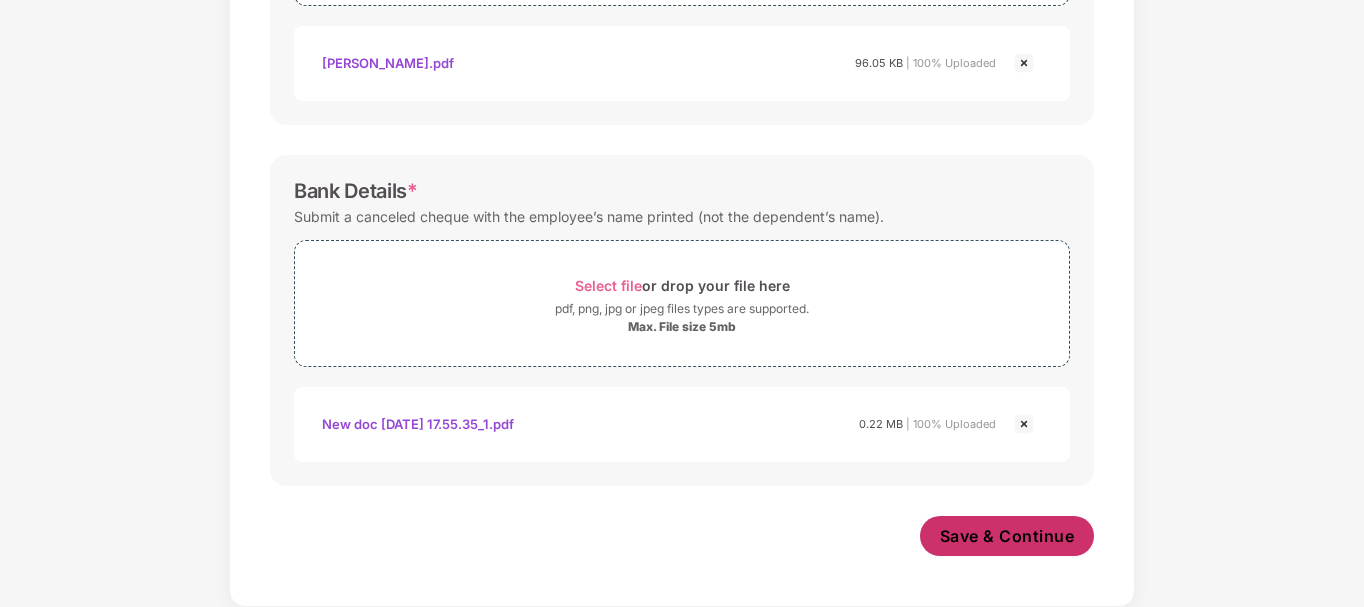 click on "Save & Continue" at bounding box center [1007, 536] 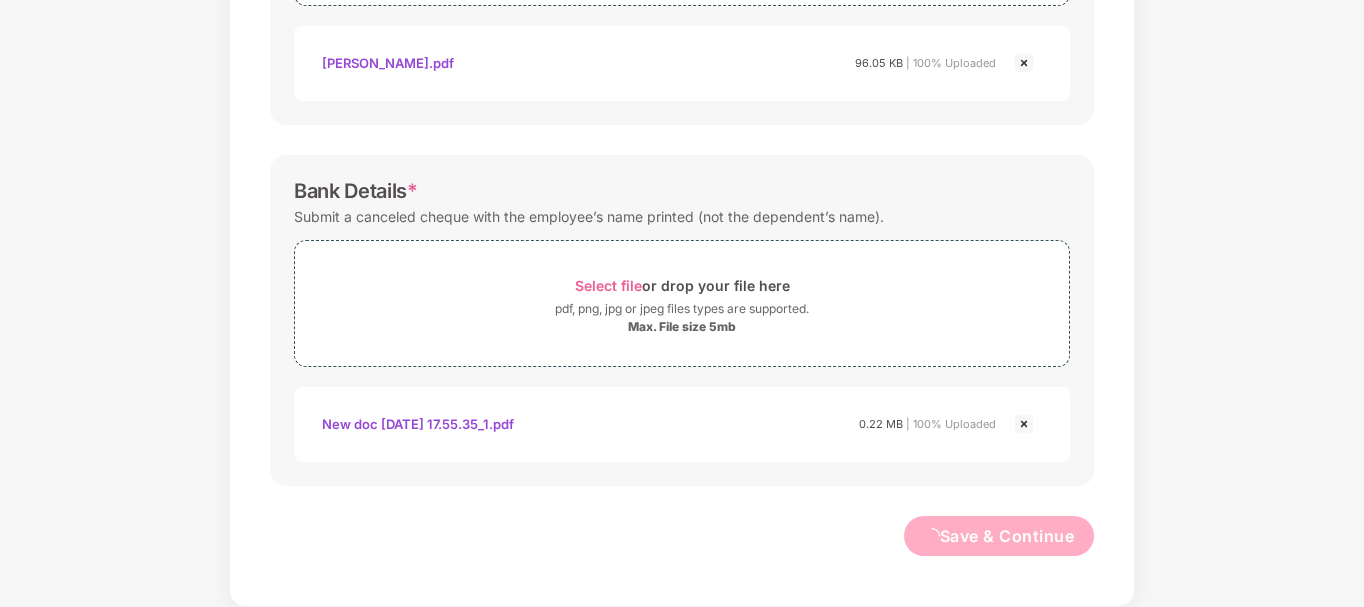 scroll, scrollTop: 0, scrollLeft: 0, axis: both 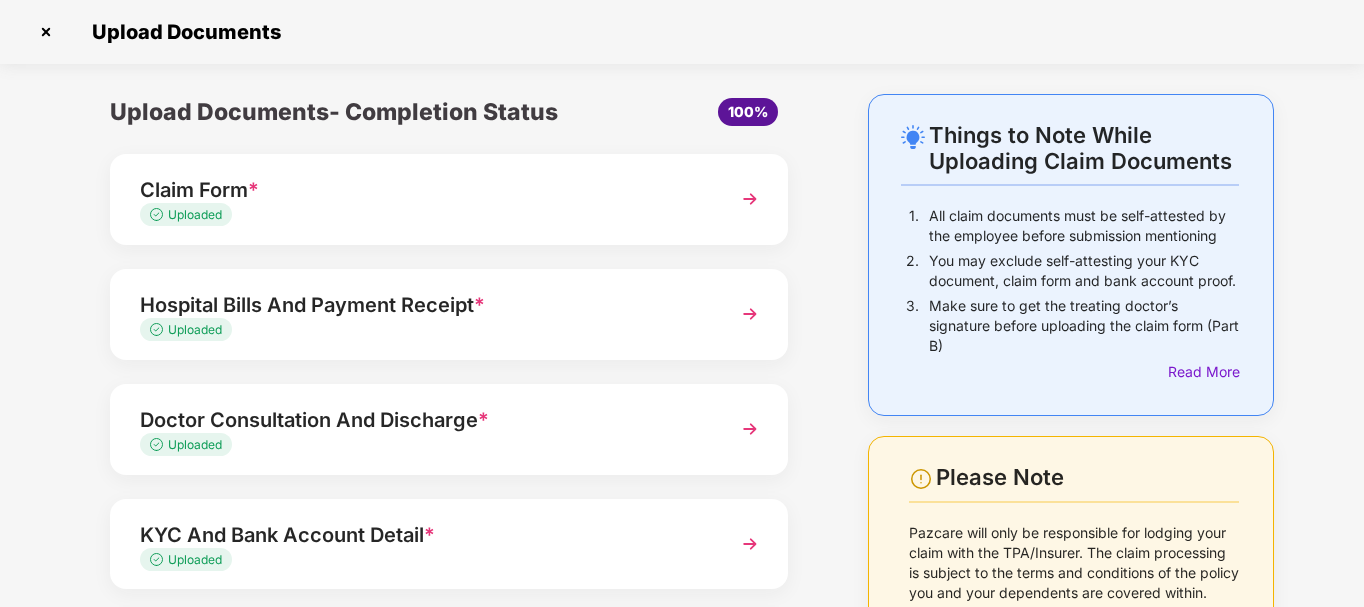 click on "Upload Documents- Completion Status 100% Claim Form * Uploaded  Hospital Bills And Payment Receipt * Uploaded  Doctor Consultation And Discharge * Uploaded  KYC And Bank Account Detail * Uploaded  Other Documents Upload documents like Doctor Prescription, Self attested file etc if available.   Save and Exit  Submit" at bounding box center [449, 465] 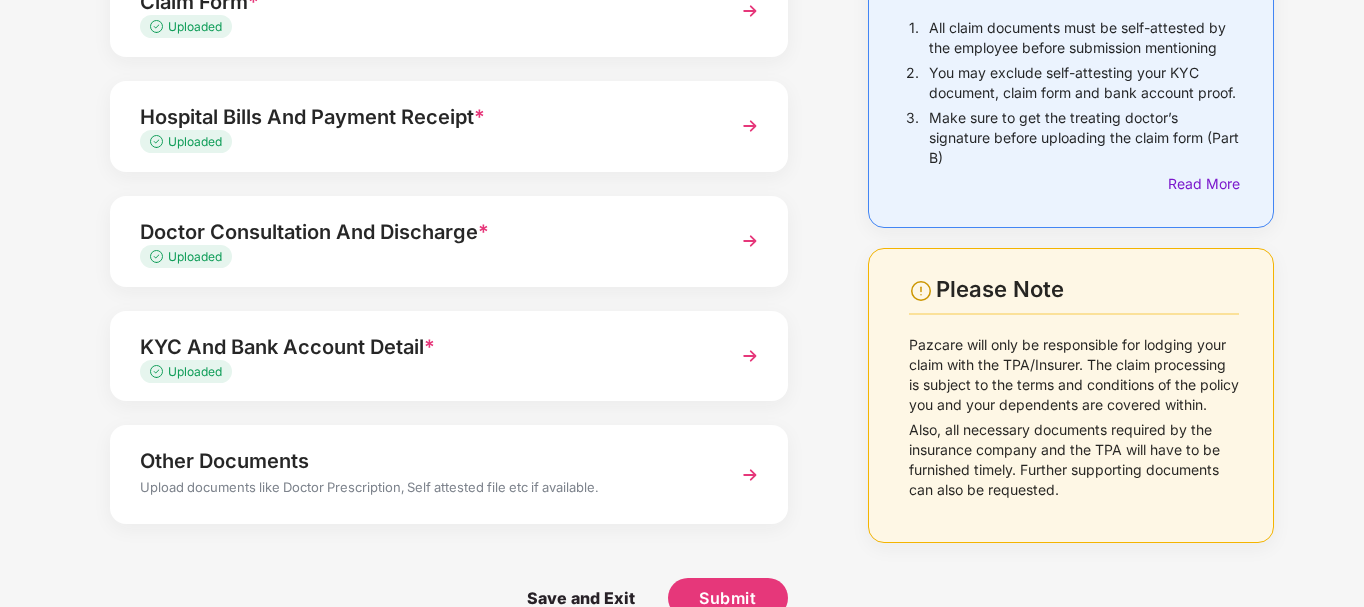 scroll, scrollTop: 229, scrollLeft: 0, axis: vertical 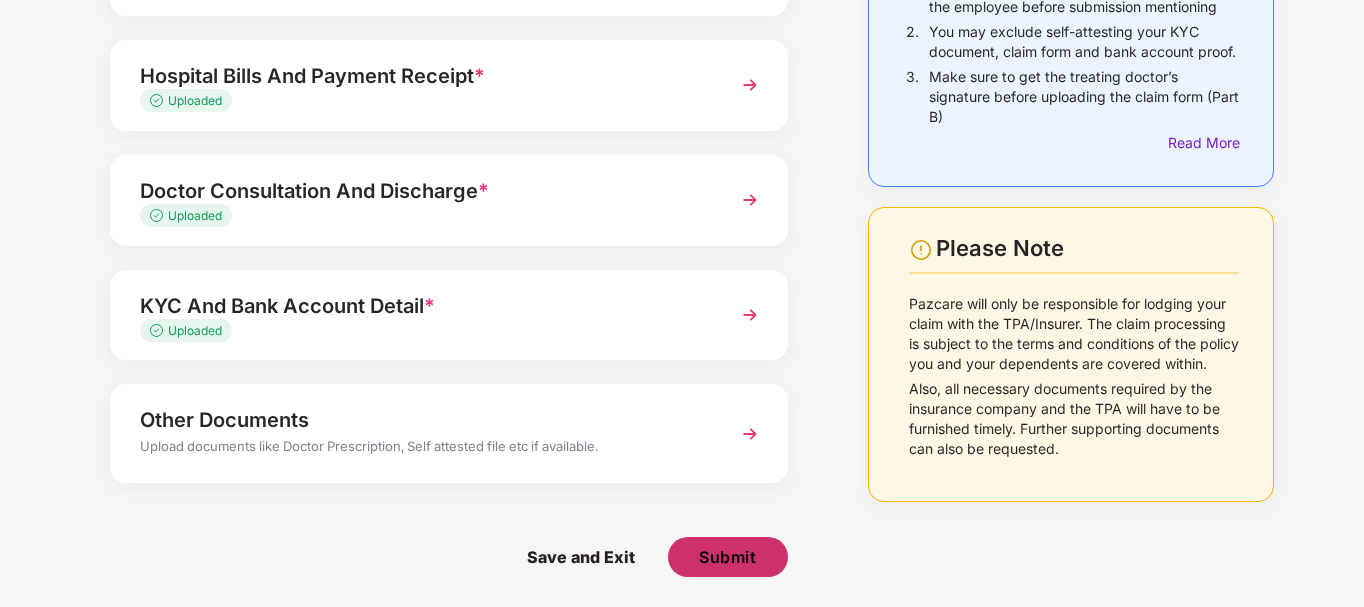 click on "Submit" at bounding box center (727, 557) 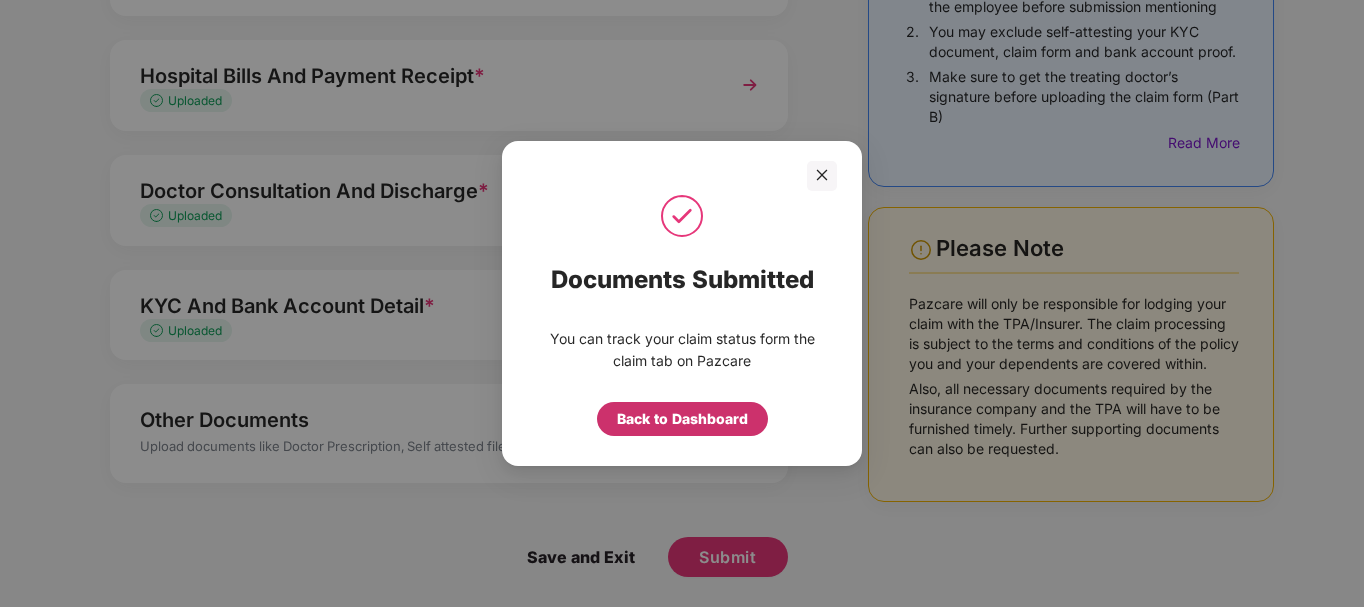 click on "Back to Dashboard" at bounding box center [682, 419] 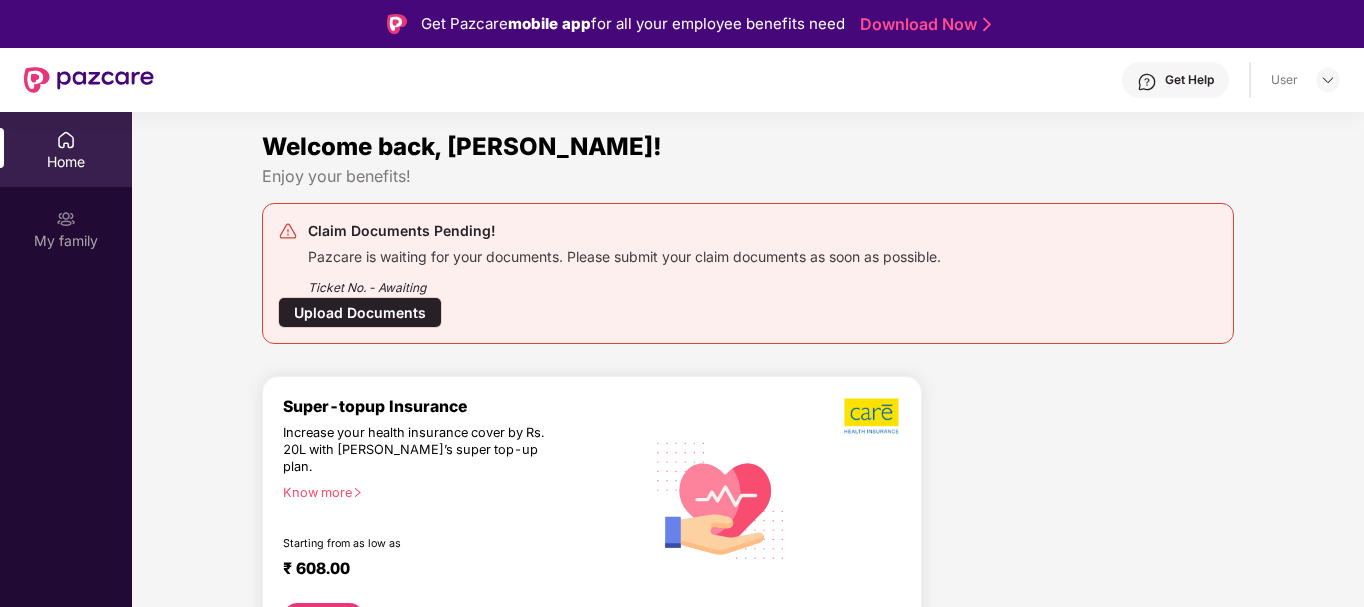 scroll, scrollTop: 0, scrollLeft: 0, axis: both 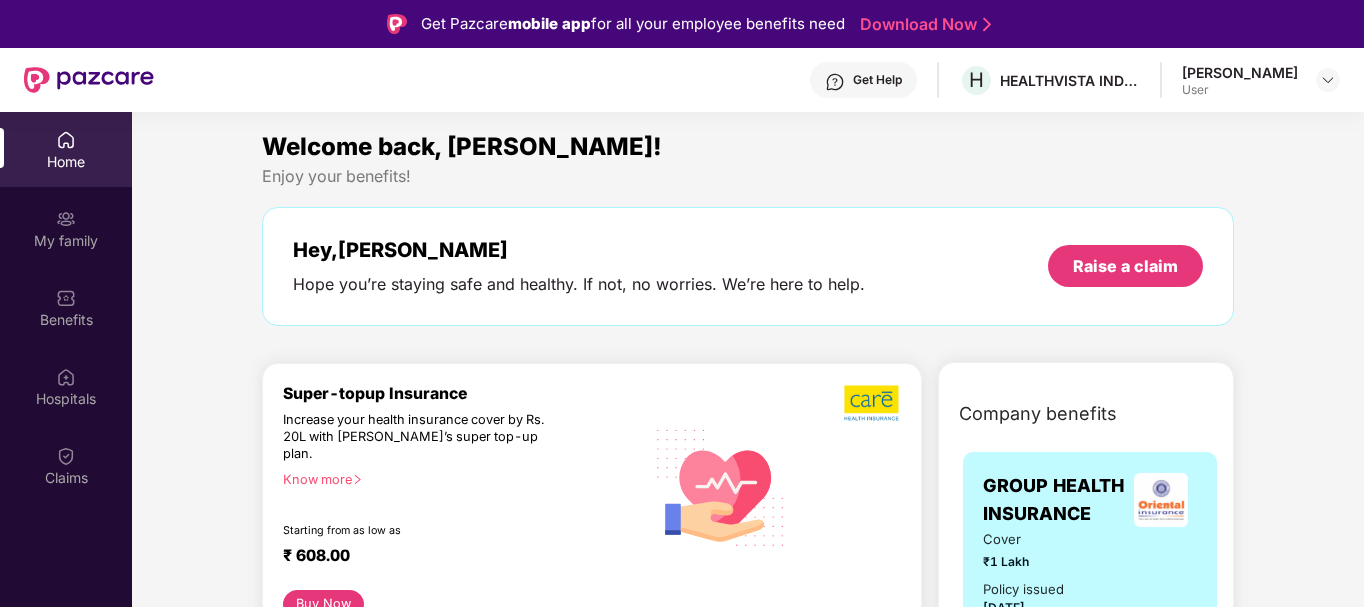 click on "Welcome back, [PERSON_NAME]!" at bounding box center (748, 147) 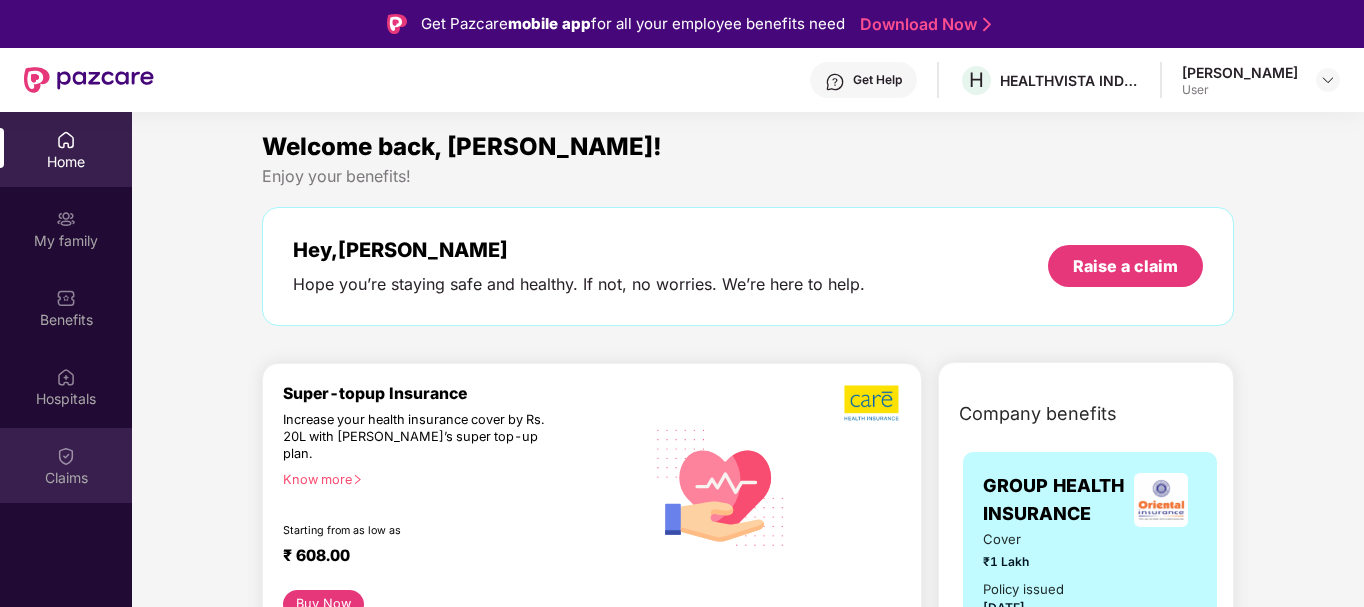 click on "Claims" at bounding box center [66, 478] 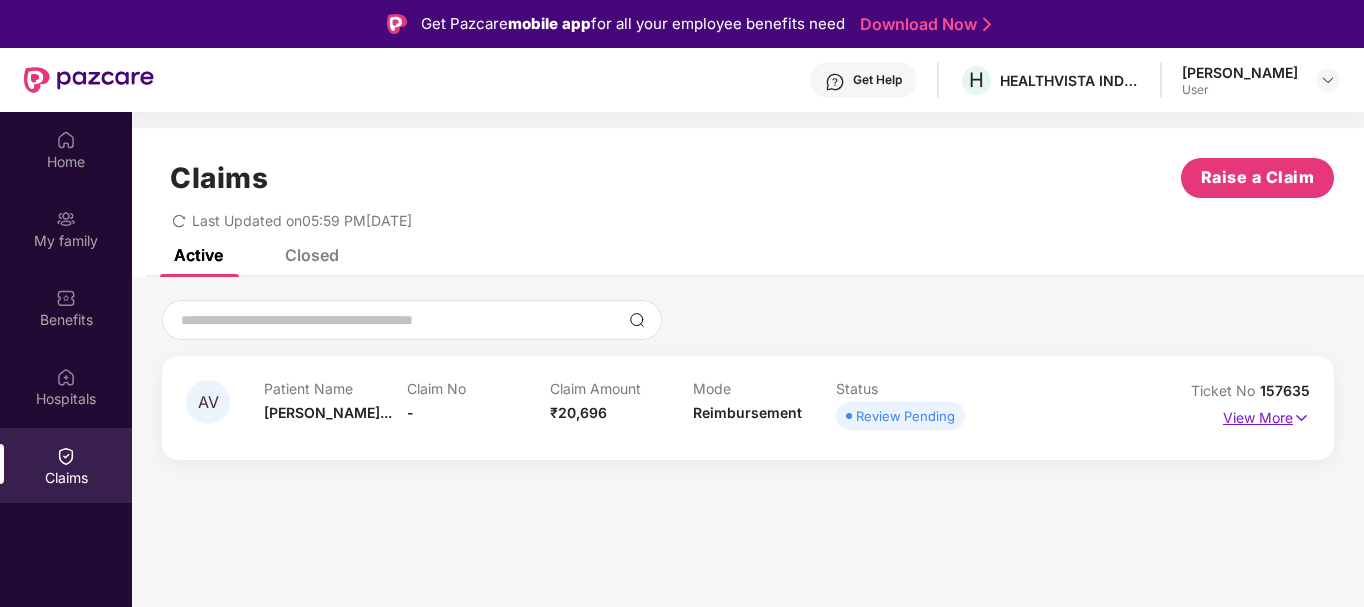 click at bounding box center [1301, 418] 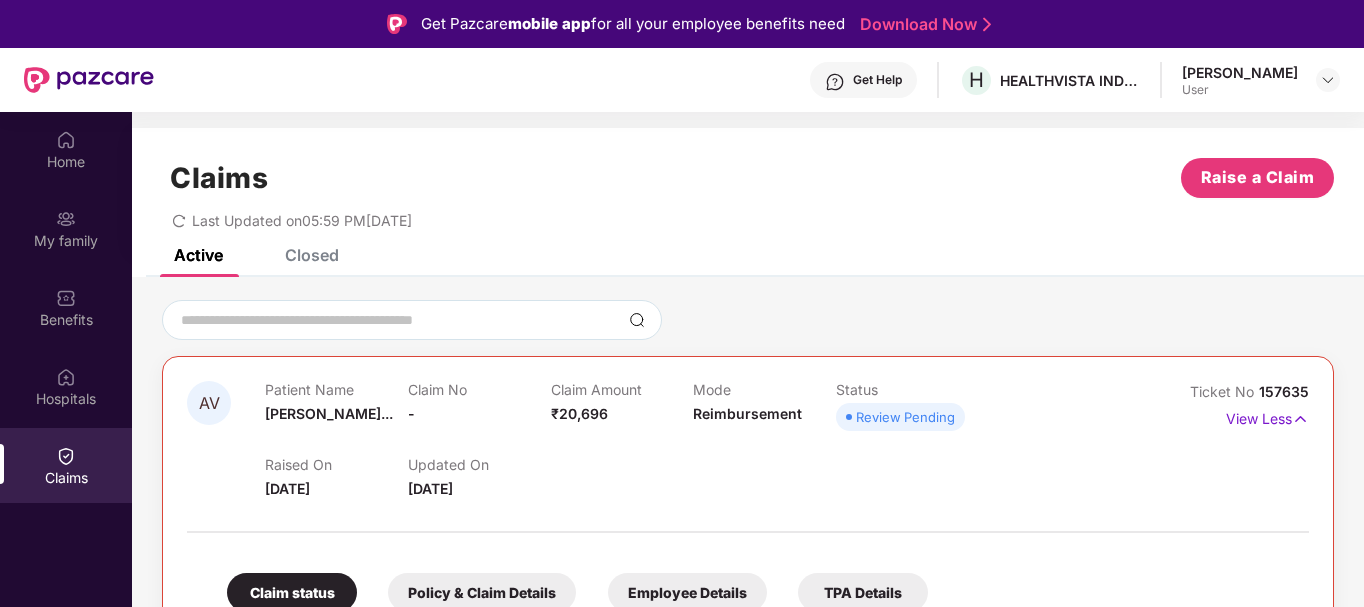 click on "AV Patient Name Aishwarya Ven...   Claim No - Claim Amount ₹20,696 Mode Reimbursement Status Review Pending Raised On 10 July 2025 Updated On 11 July 2025 Ticket No 157635 View Less   Claim status Policy & Claim Details Employee Details TPA Details Claim status Claim Ticket Raised 10 Jul 2025 Document Received 11 Jul 2025 Claim Intimation" at bounding box center (748, 627) 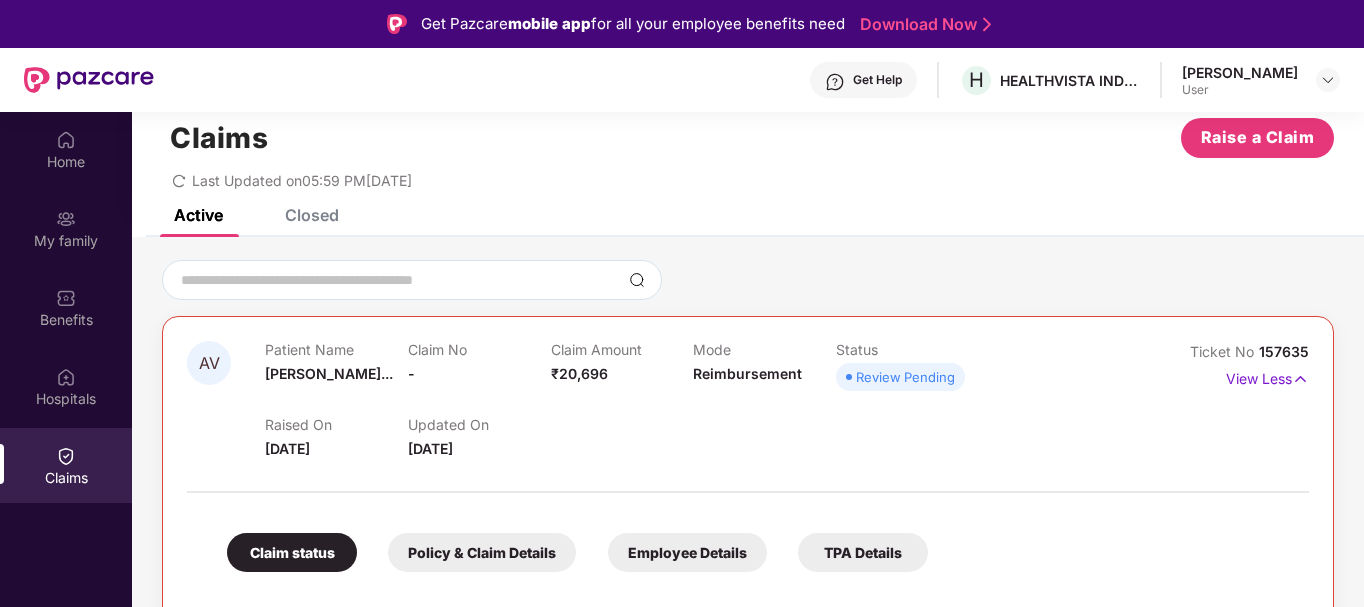 scroll, scrollTop: 253, scrollLeft: 0, axis: vertical 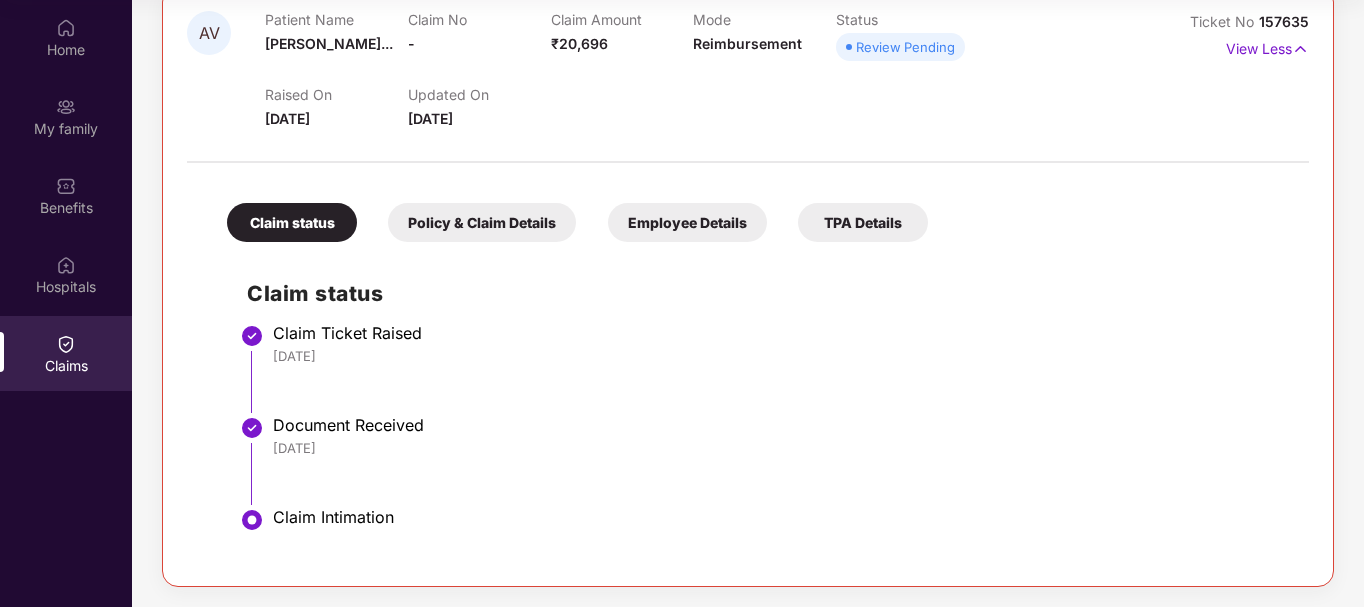 click on "10 Jul 2025" at bounding box center (781, 356) 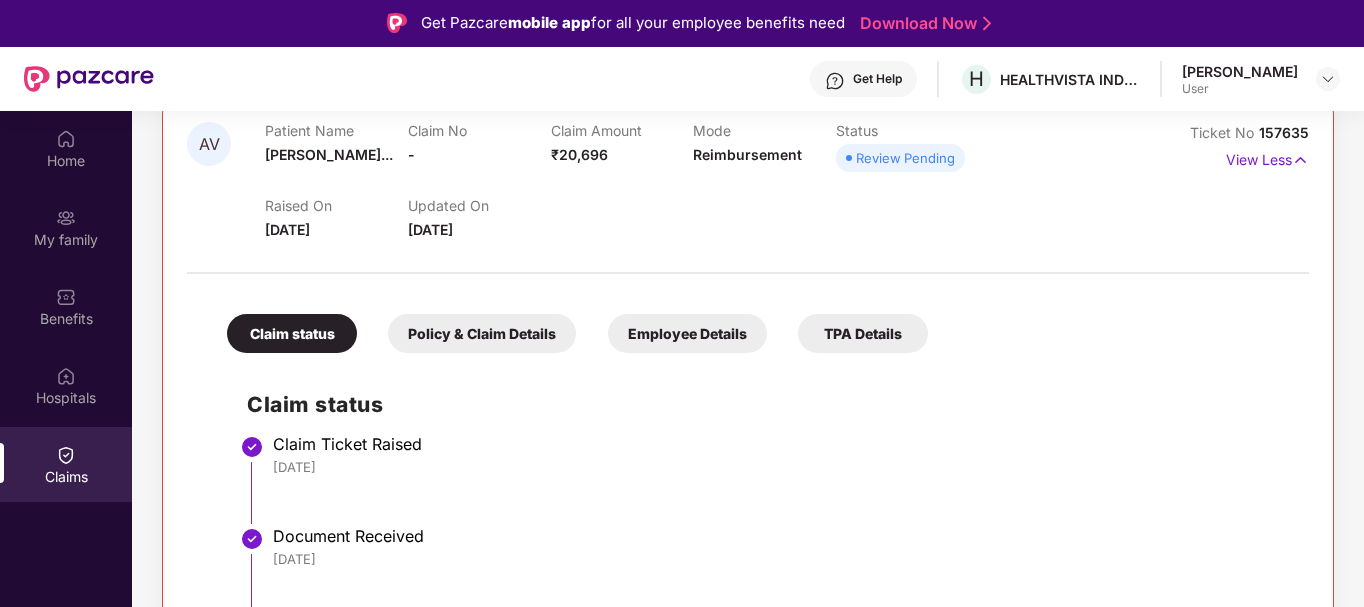 scroll, scrollTop: 0, scrollLeft: 0, axis: both 